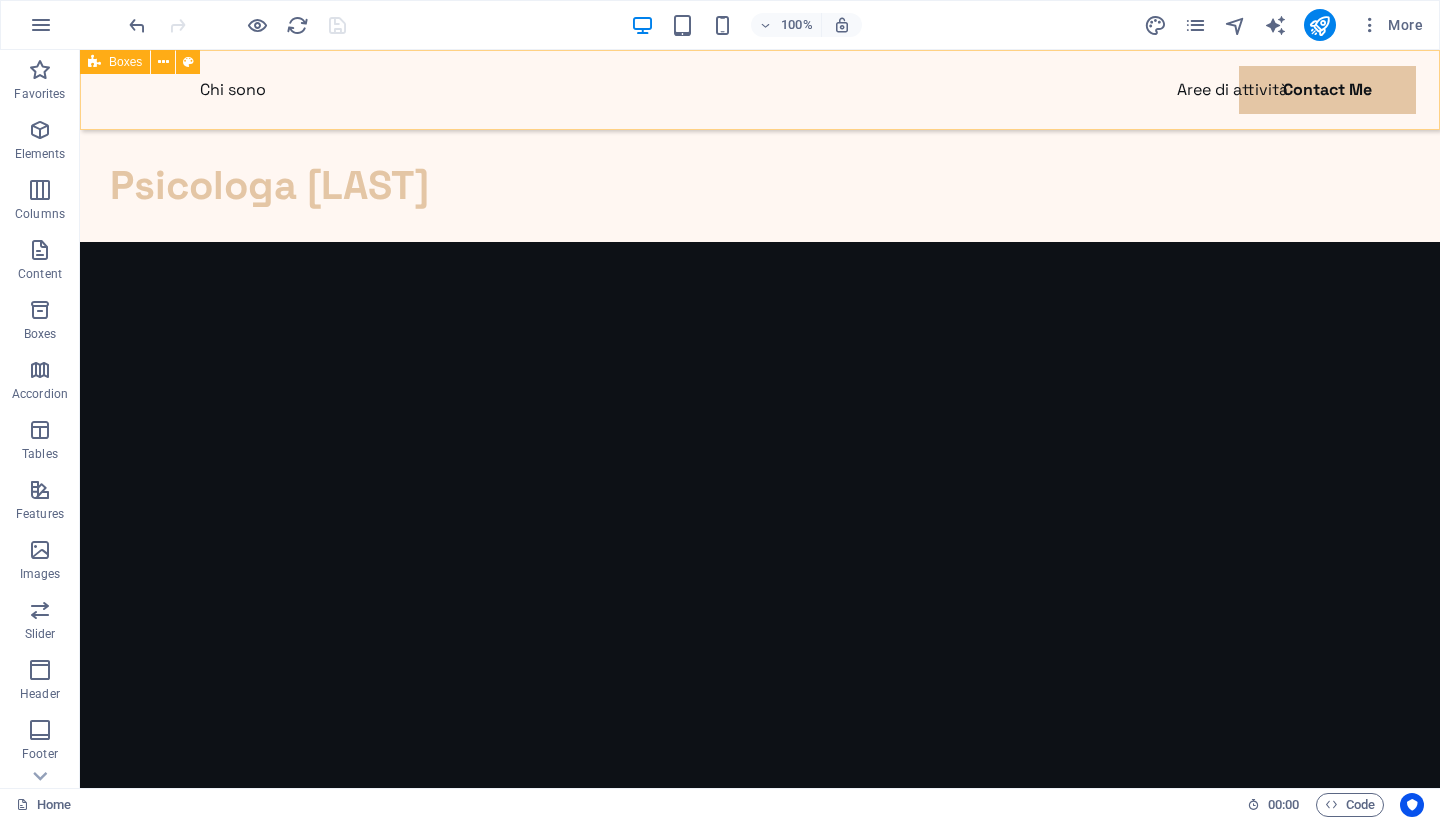 scroll, scrollTop: 3110, scrollLeft: 0, axis: vertical 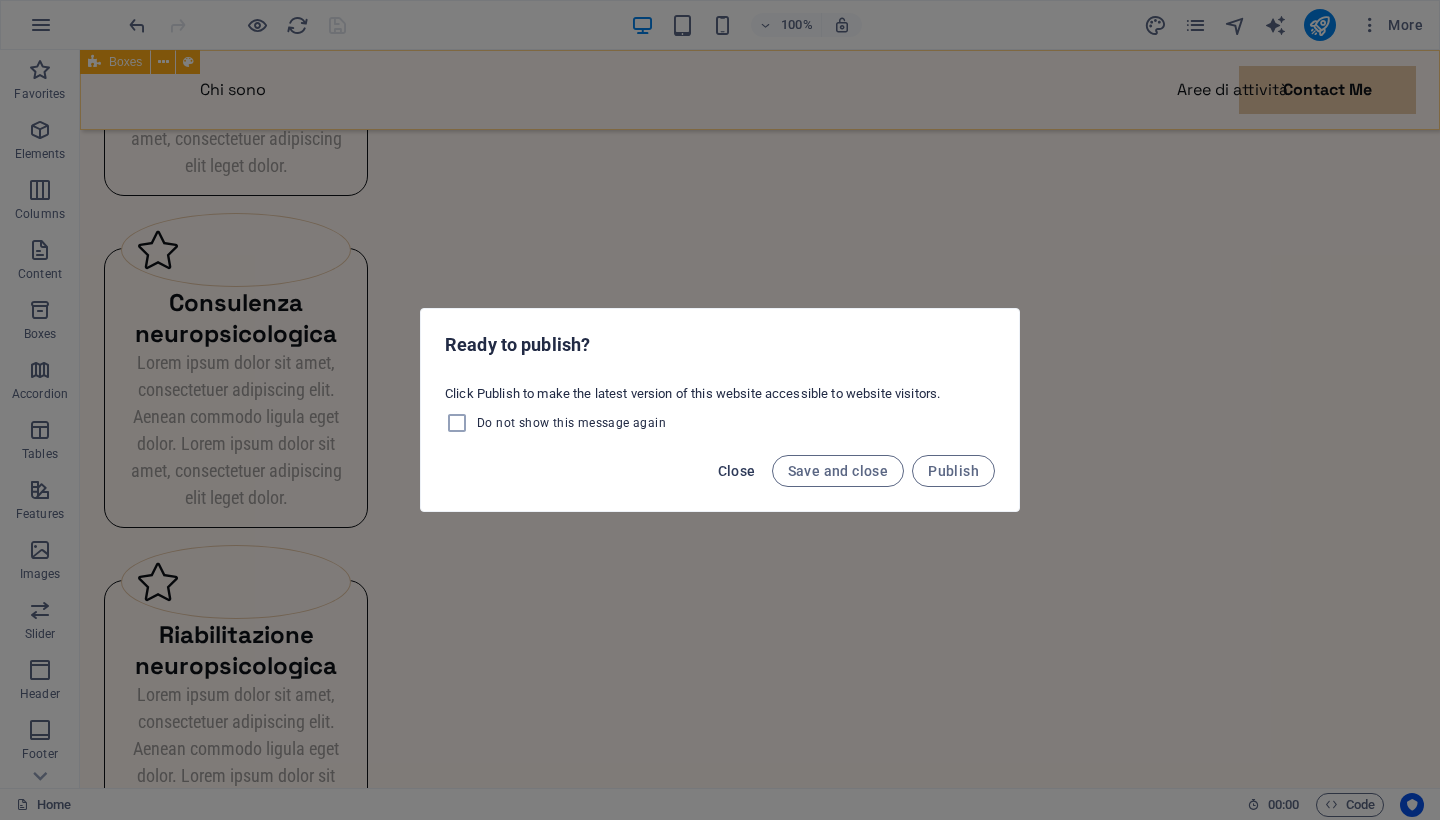 click on "Close" at bounding box center (737, 471) 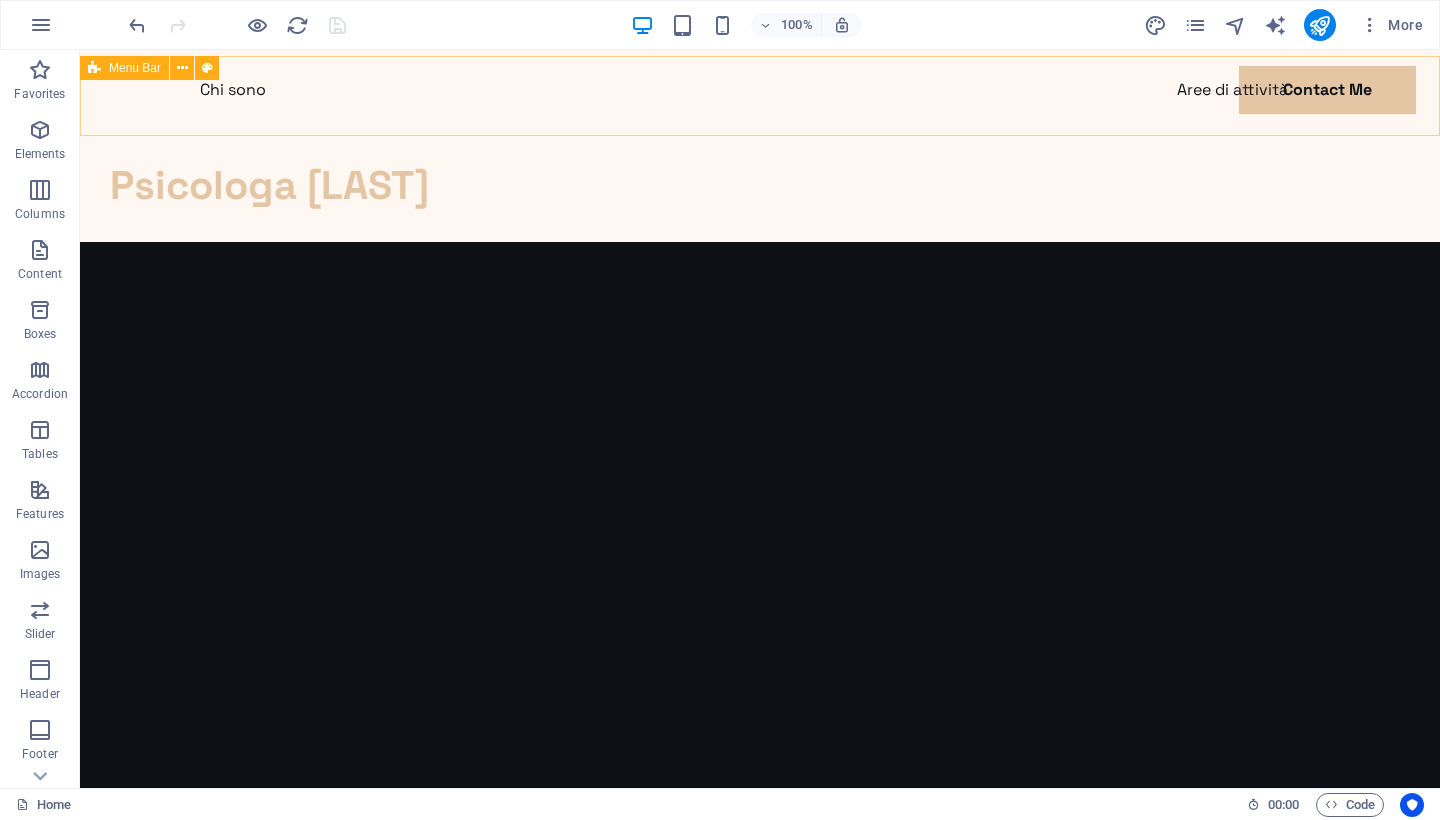 scroll, scrollTop: 0, scrollLeft: 0, axis: both 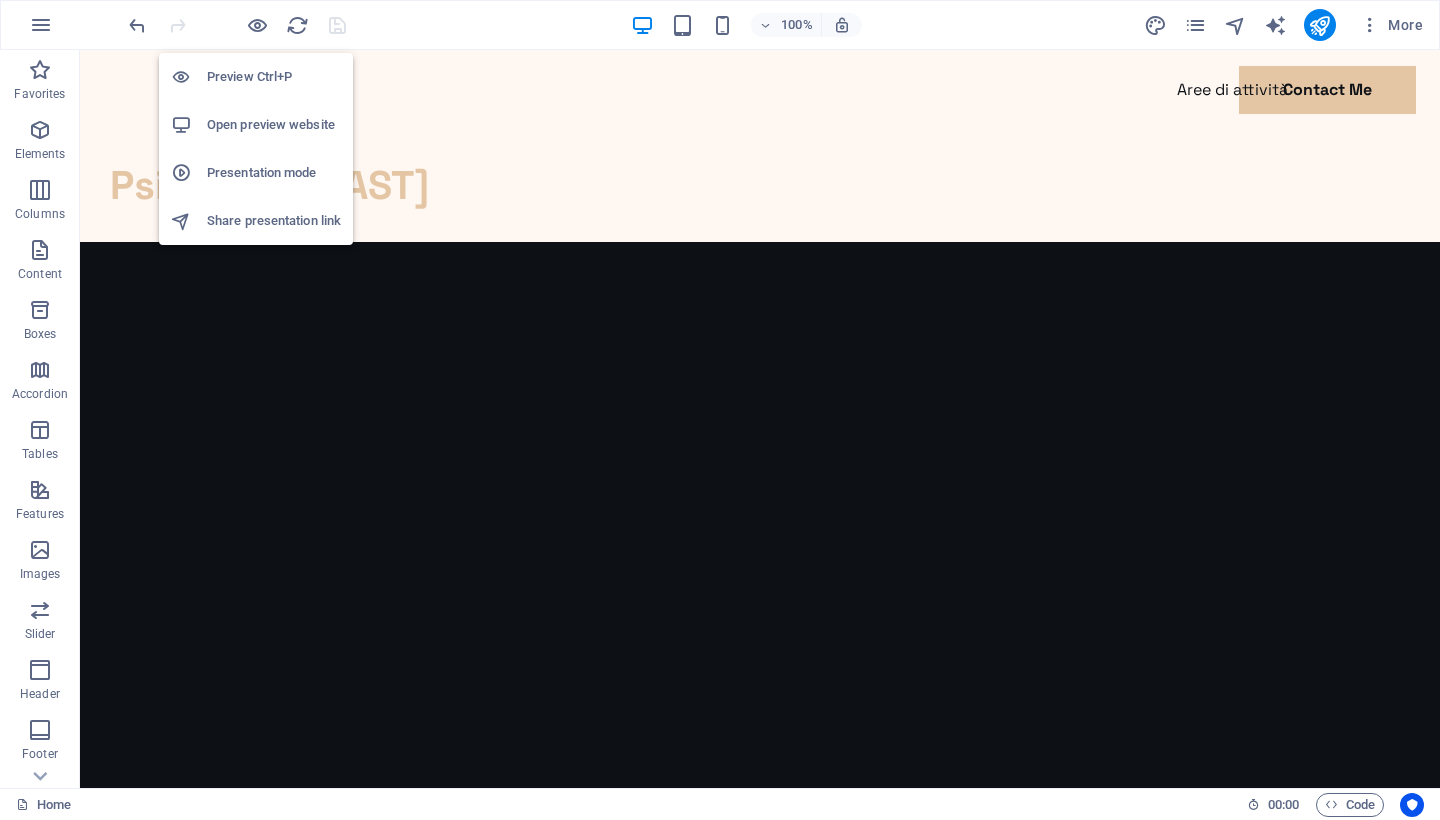click on "Open preview website" at bounding box center (274, 125) 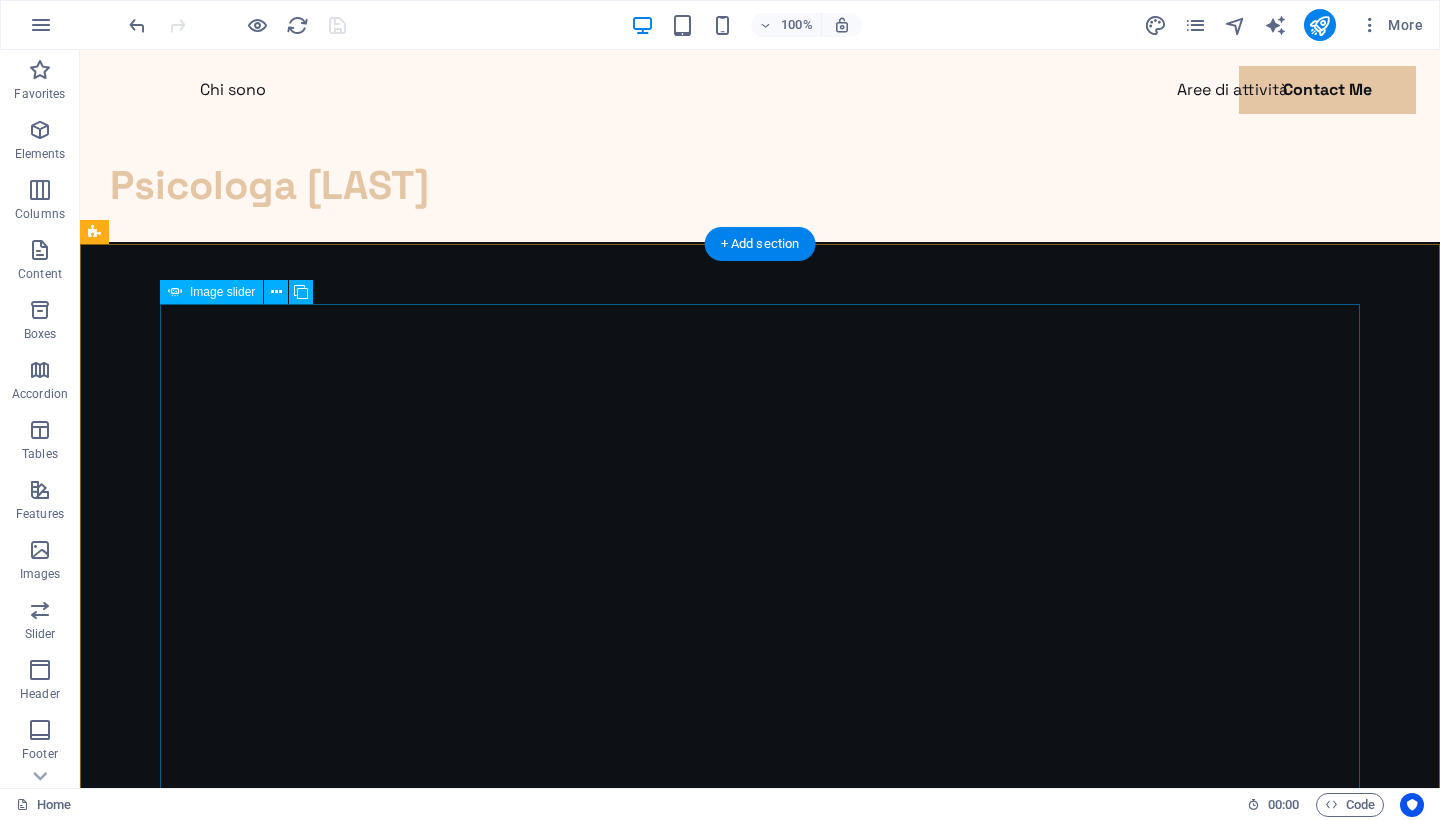 scroll, scrollTop: 0, scrollLeft: 0, axis: both 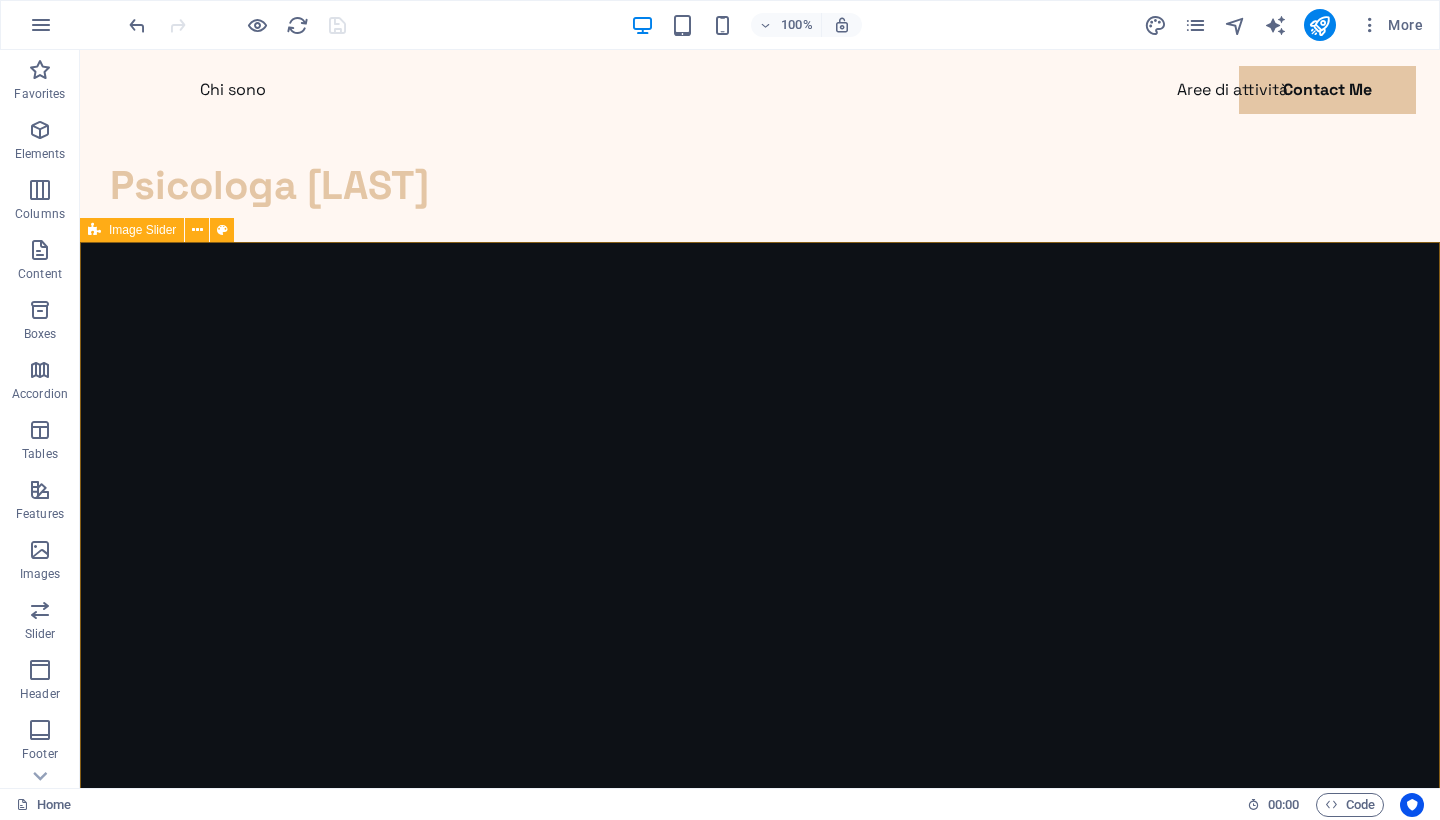 click on "Image Slider" at bounding box center [142, 230] 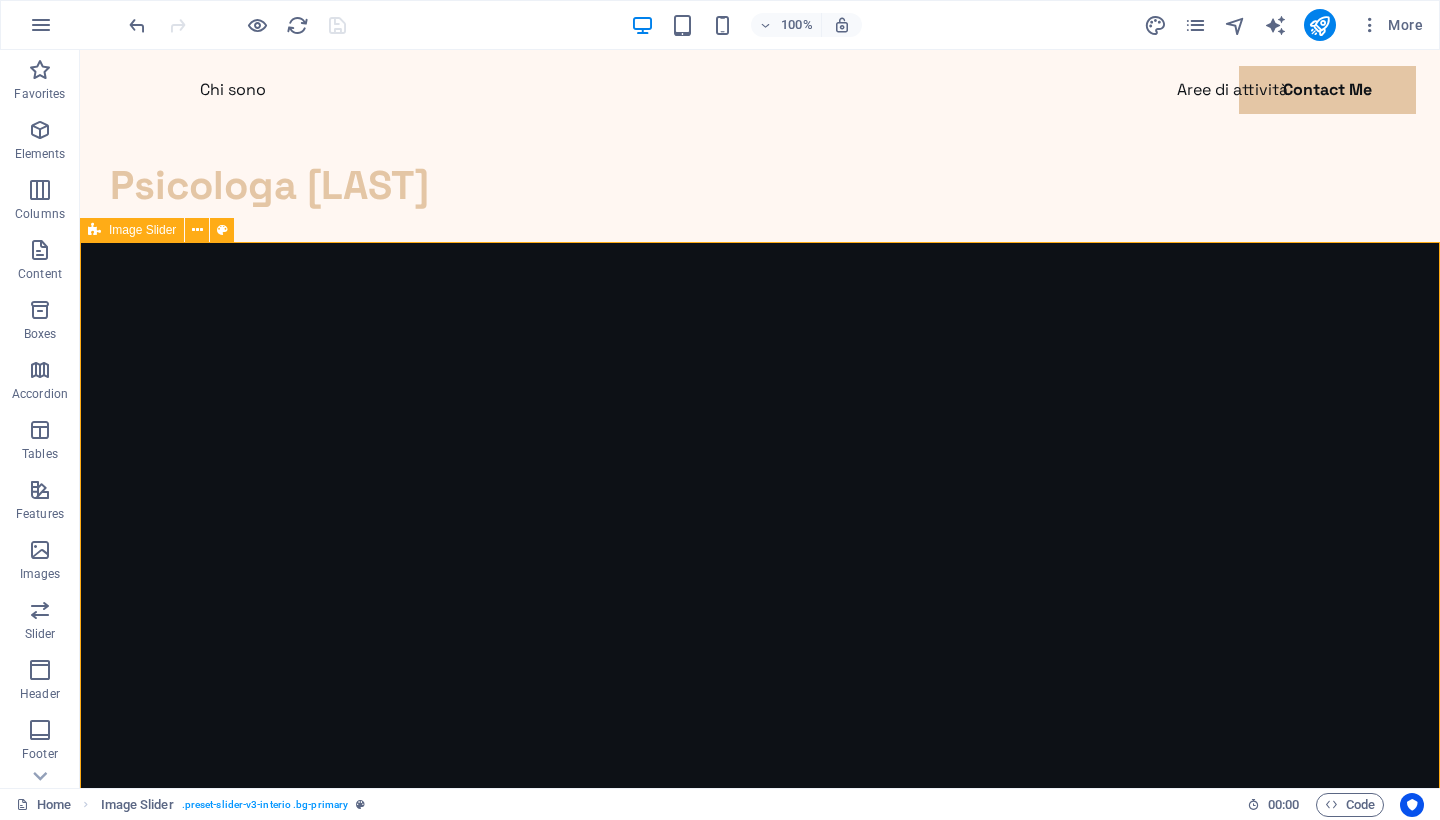 click on "Image Slider" at bounding box center [142, 230] 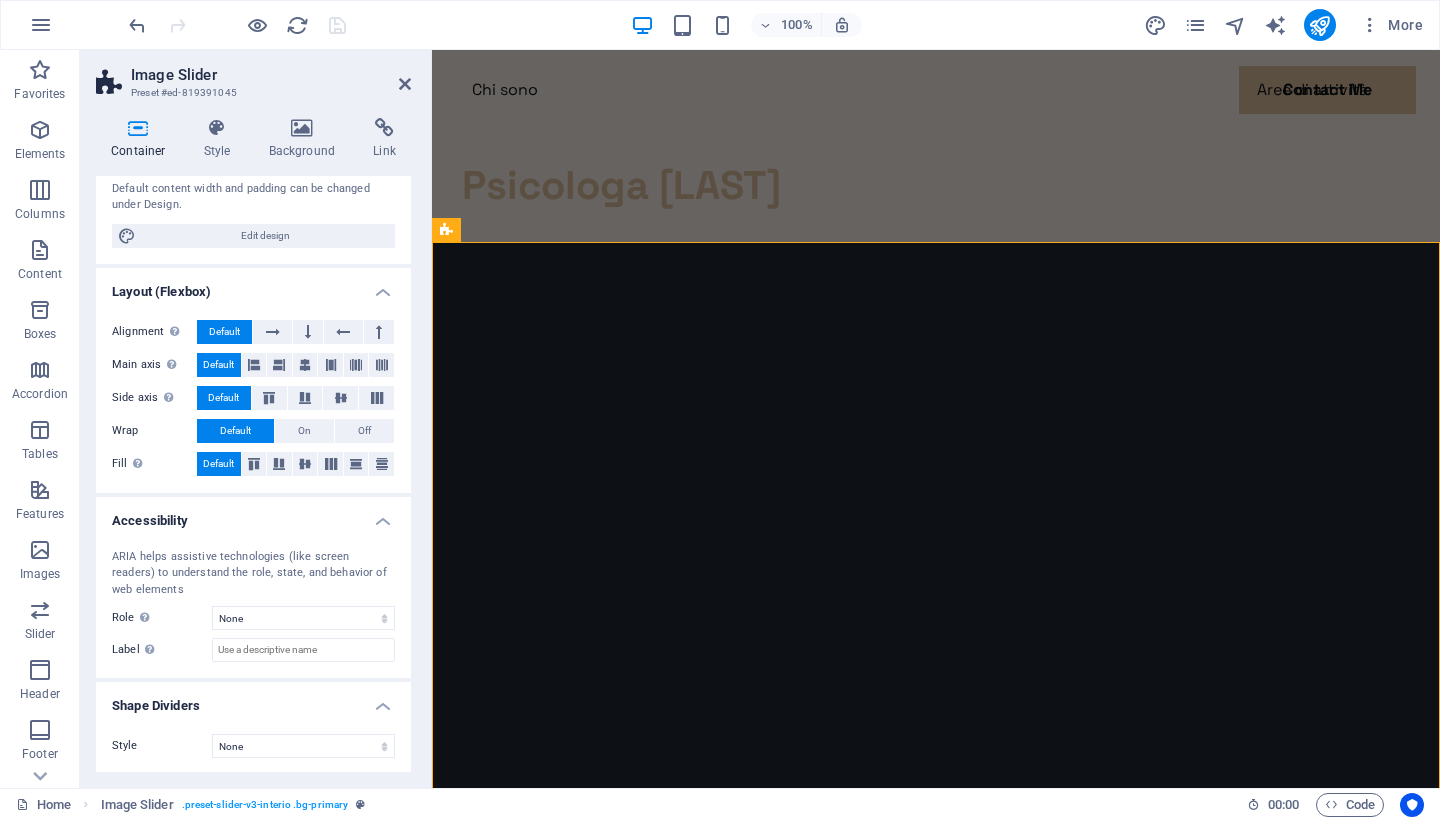 scroll, scrollTop: 176, scrollLeft: 0, axis: vertical 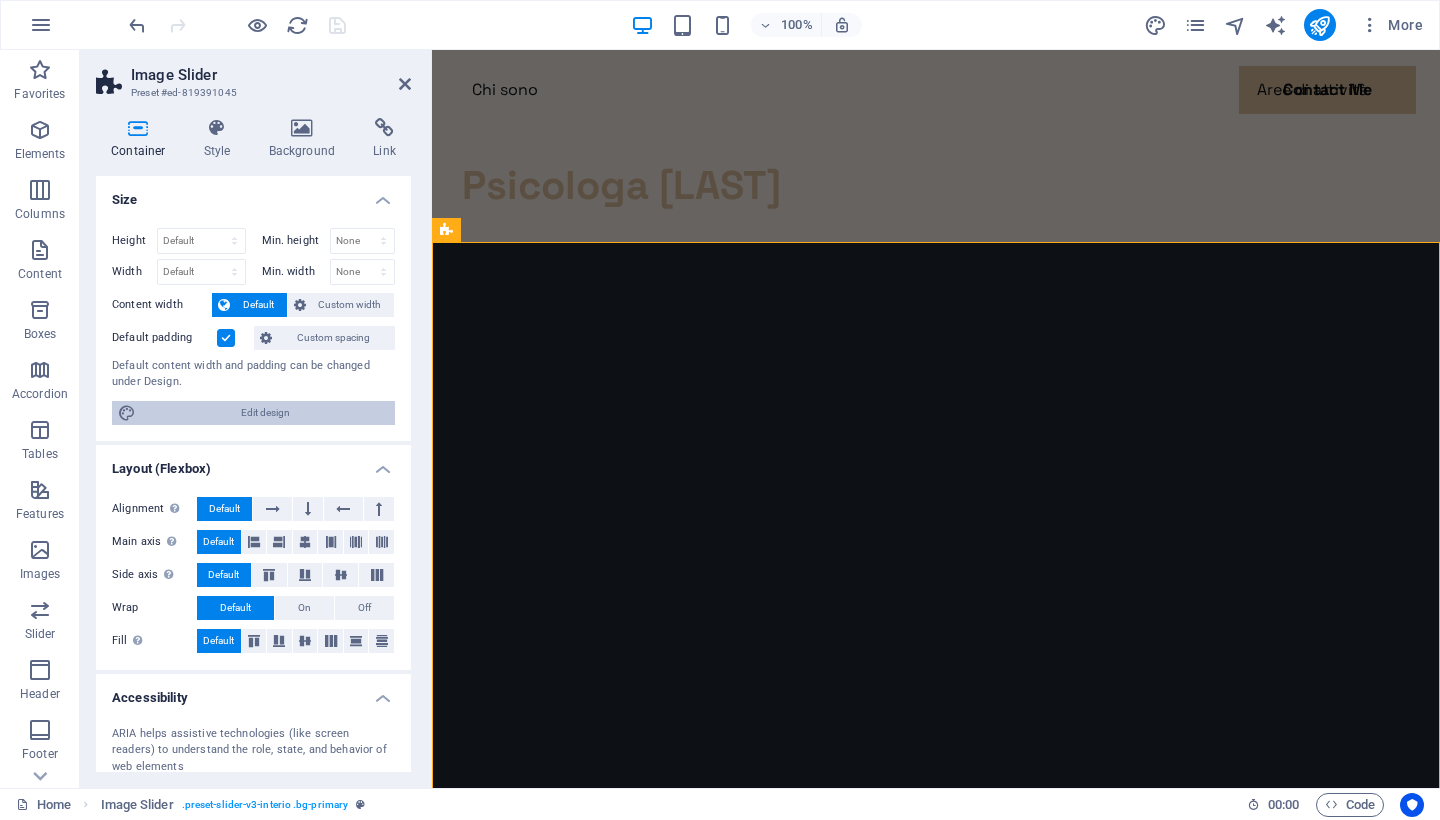 click on "Edit design" at bounding box center (265, 413) 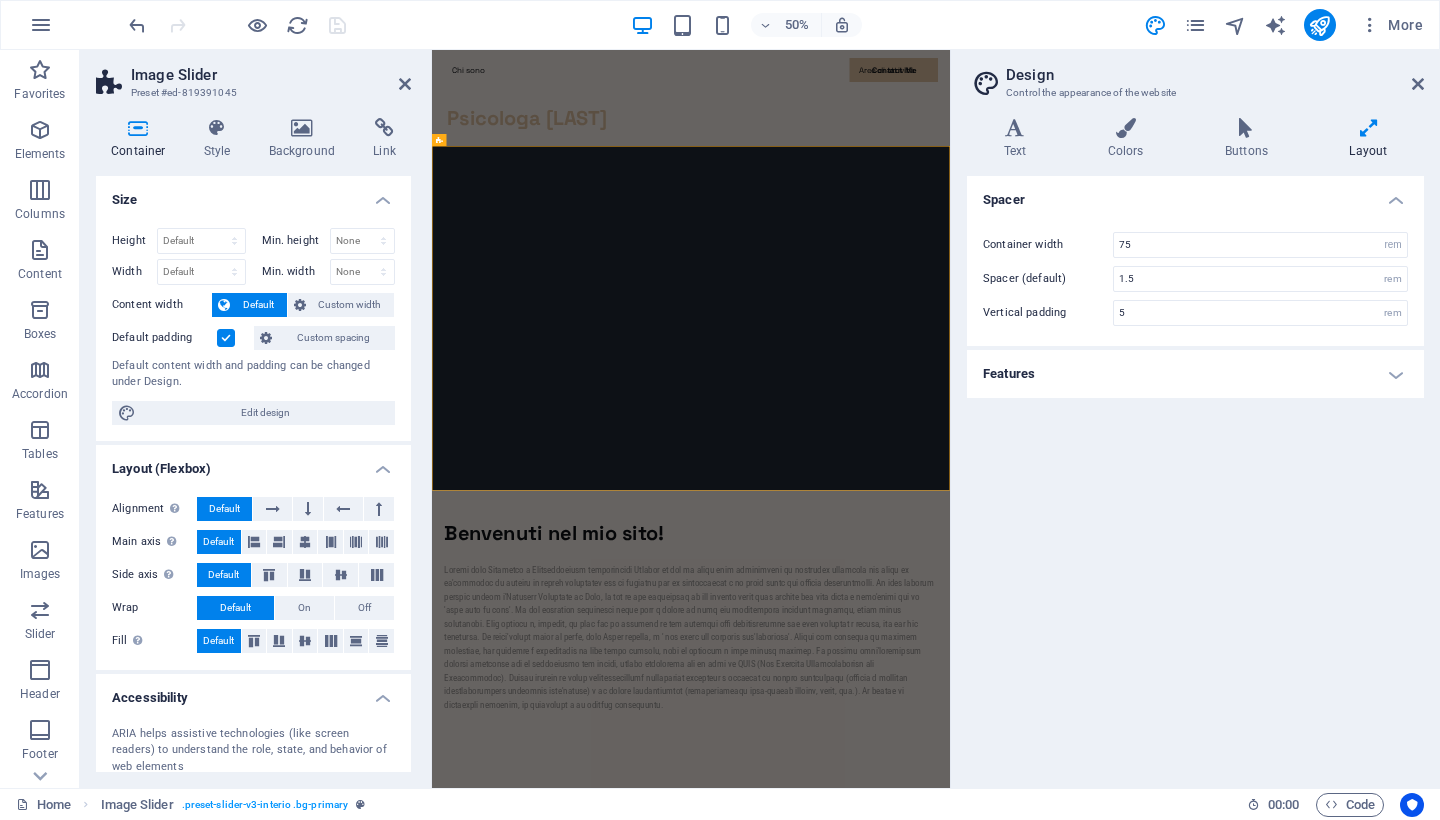 click on "Features" at bounding box center [1195, 374] 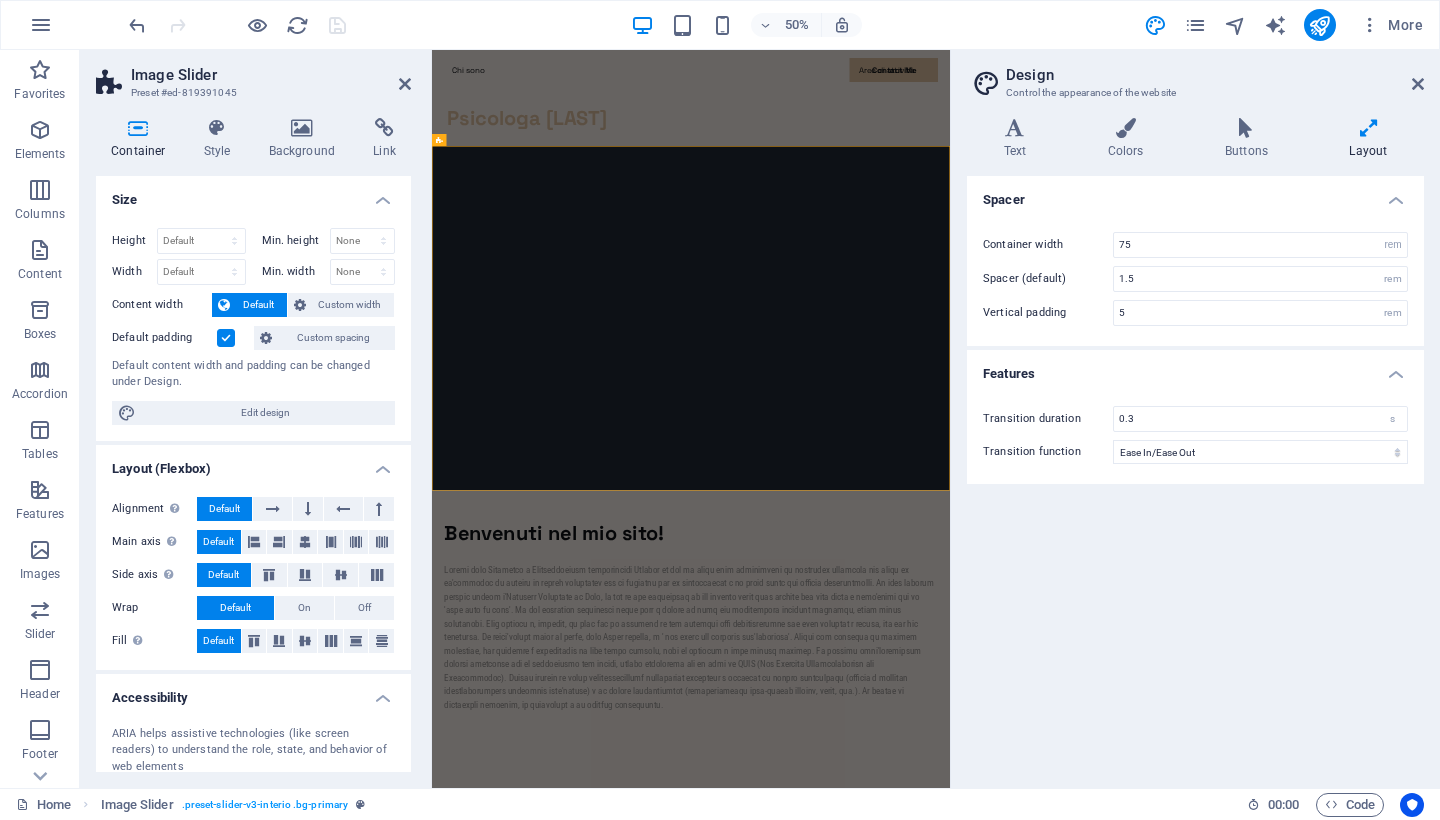 click on "Spacer" at bounding box center [1195, 194] 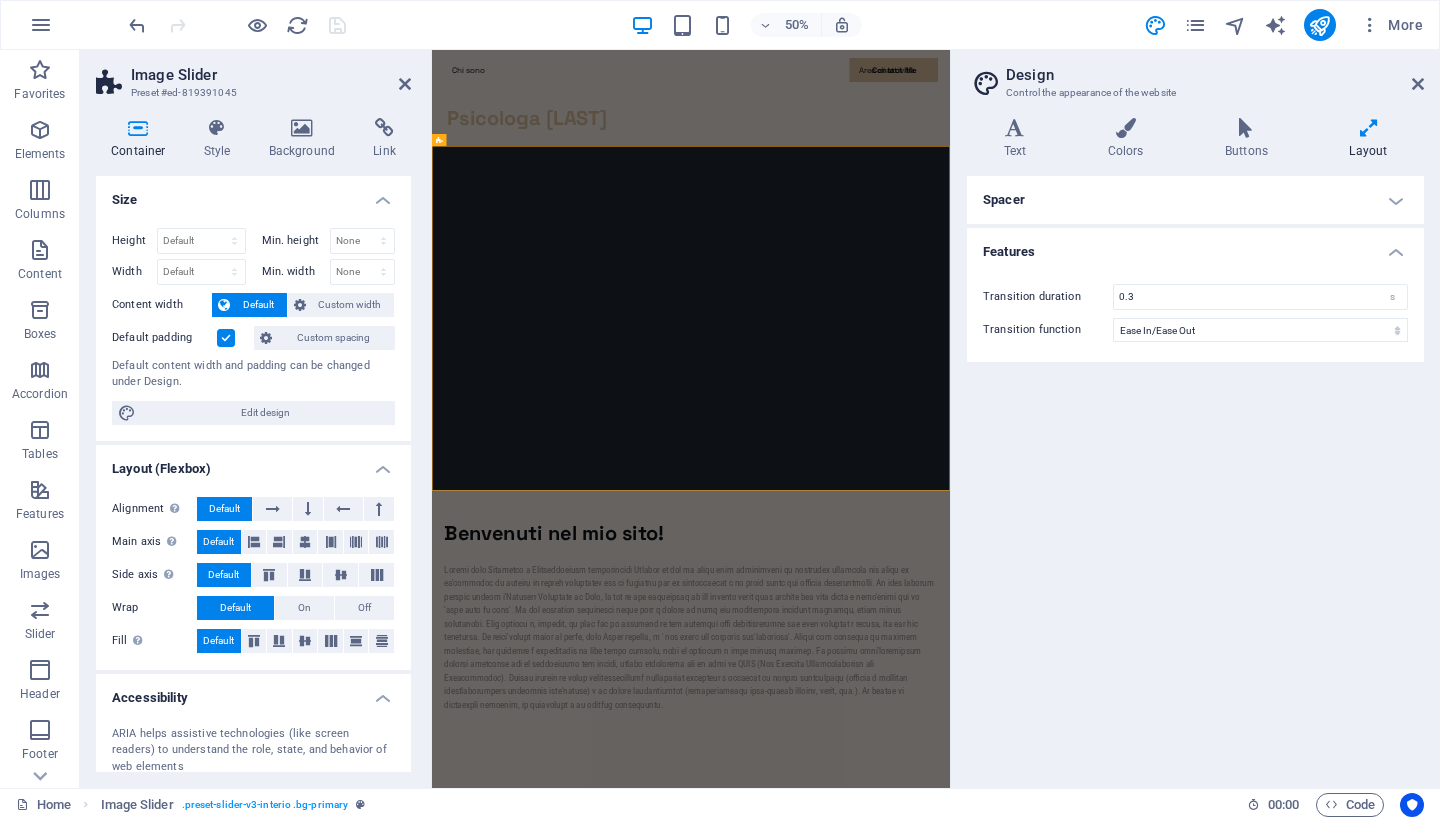 click on "Design Control the appearance of the website" at bounding box center (1197, 76) 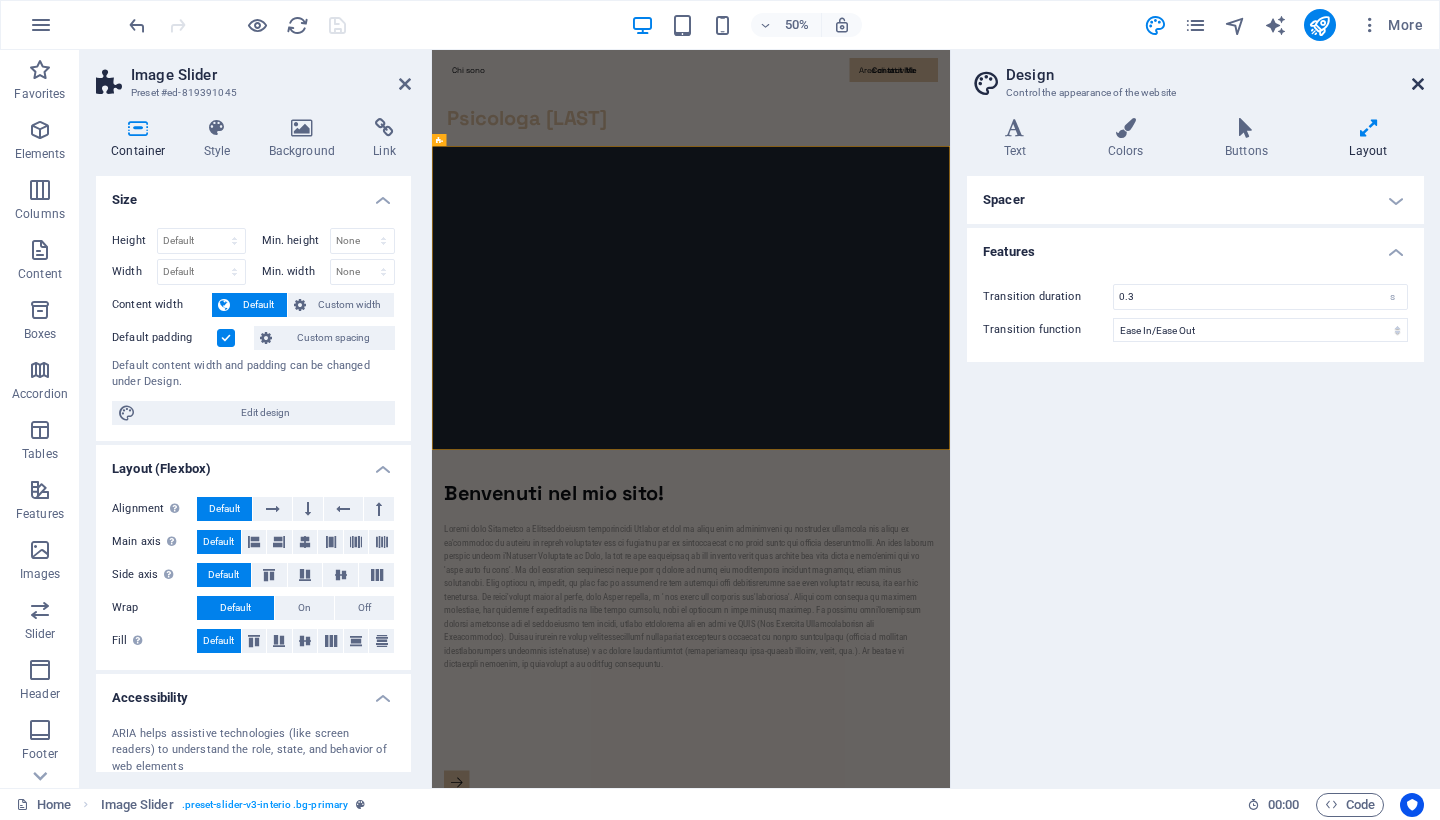 click at bounding box center (1418, 84) 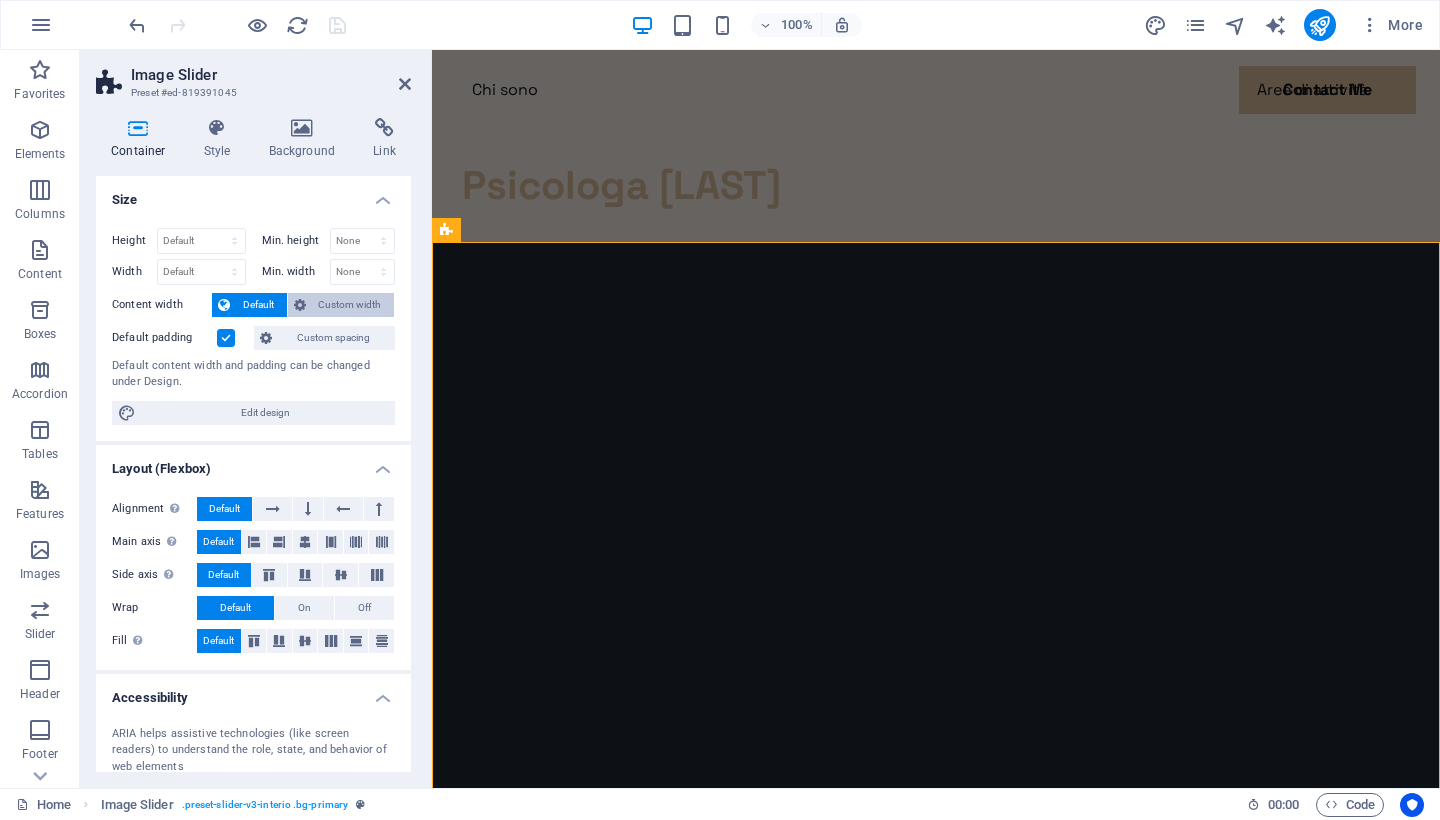 click on "Custom width" at bounding box center (350, 305) 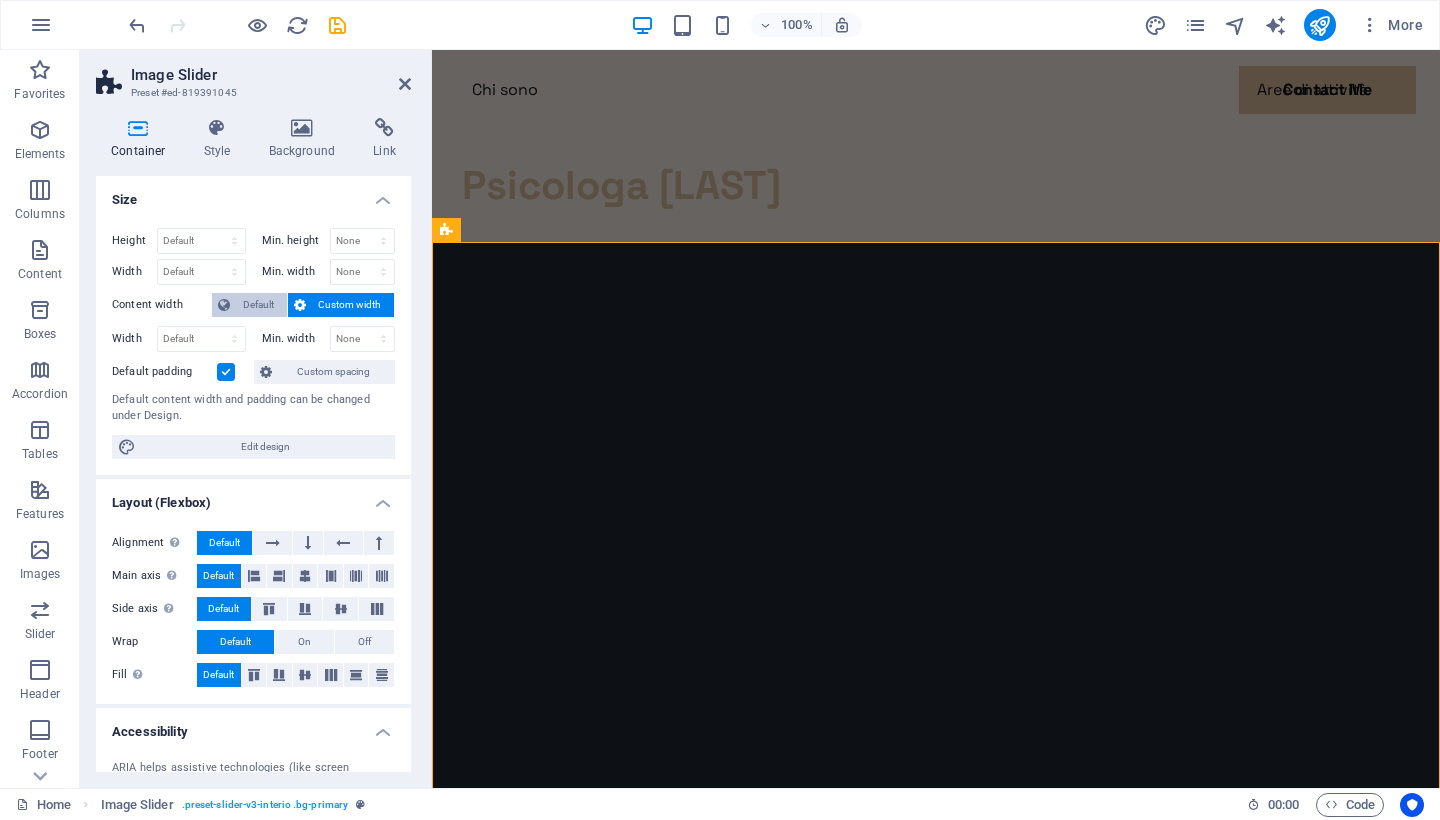 click on "Default" at bounding box center [258, 305] 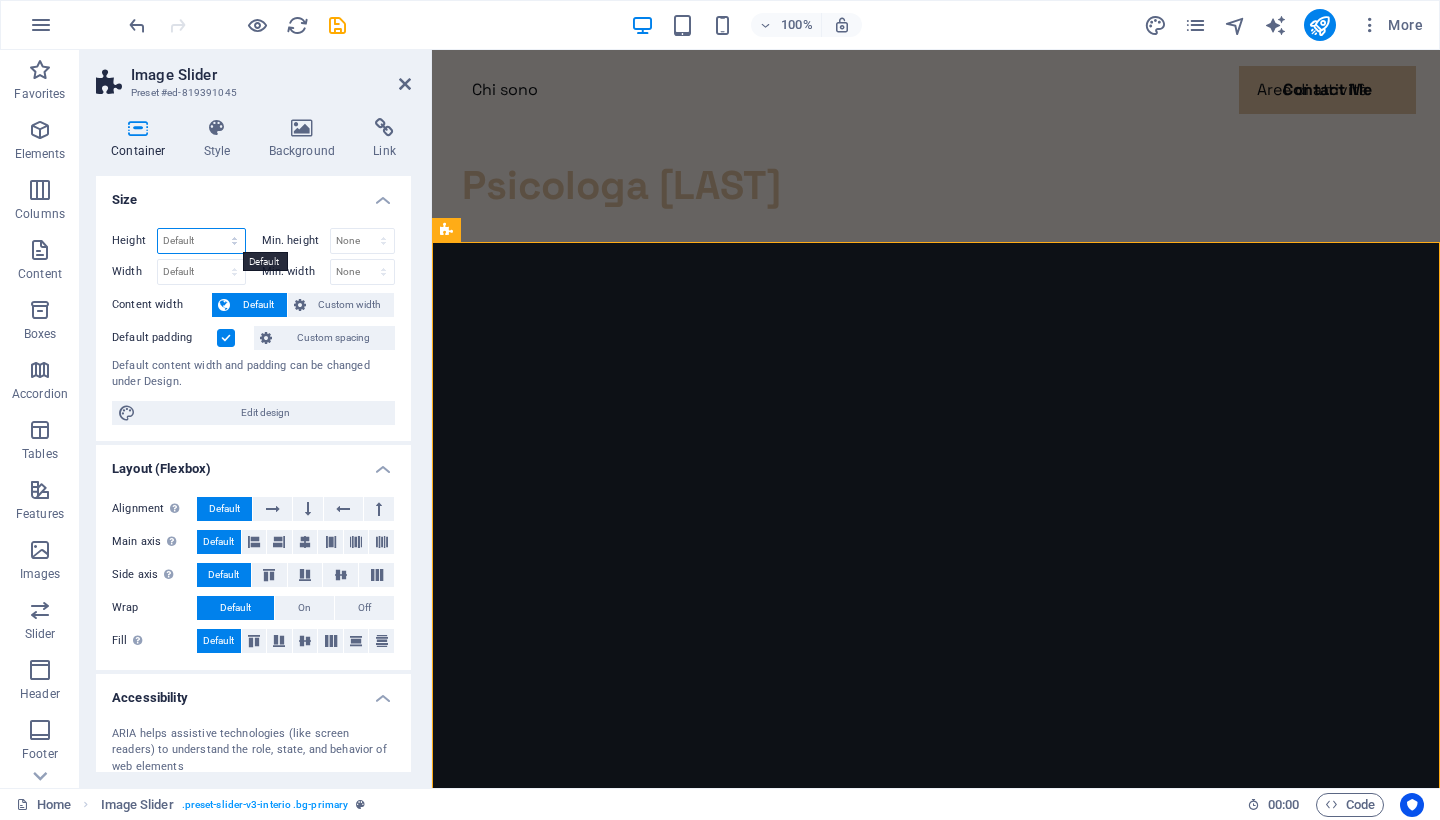 select on "px" 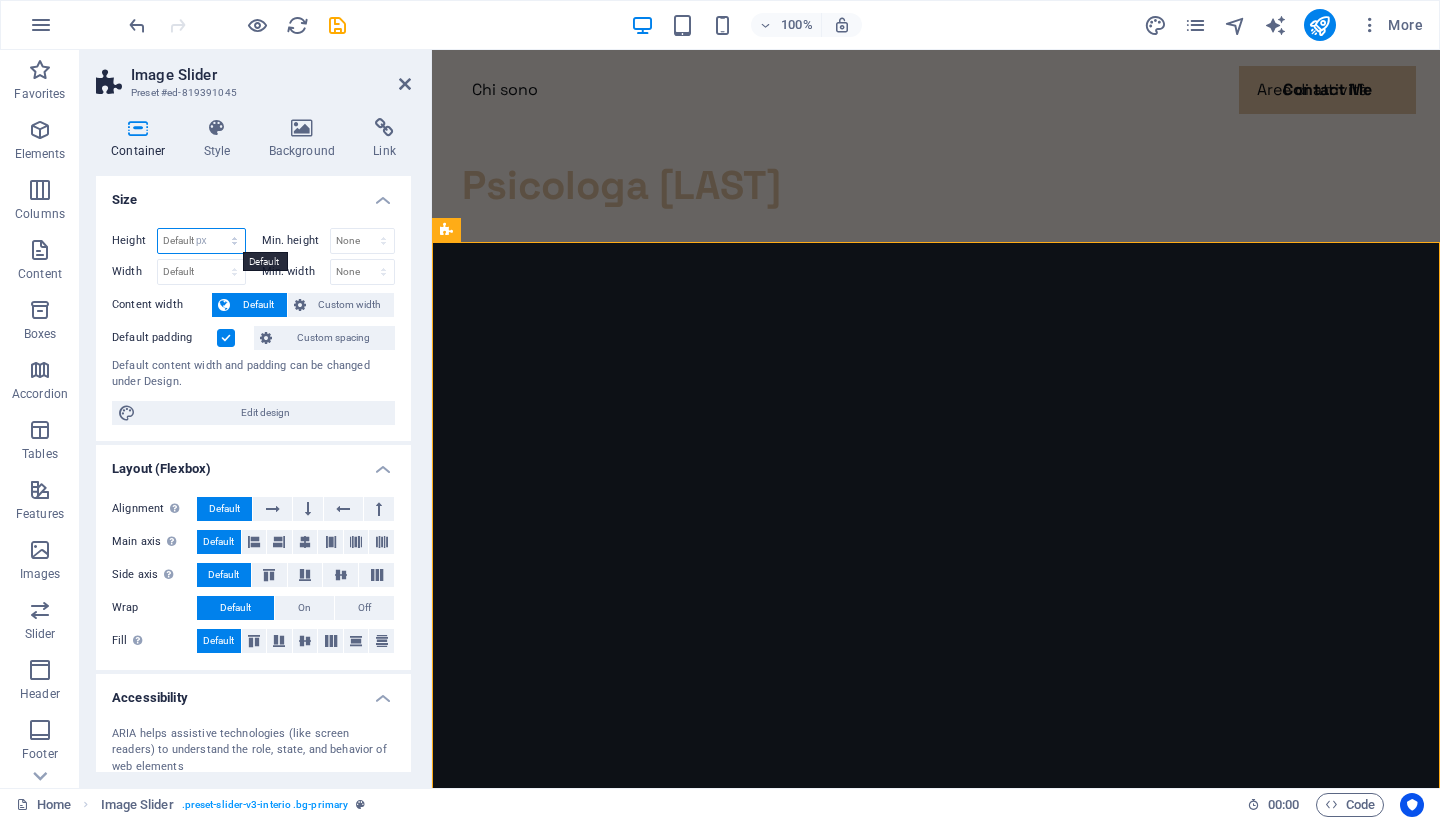 type on "672" 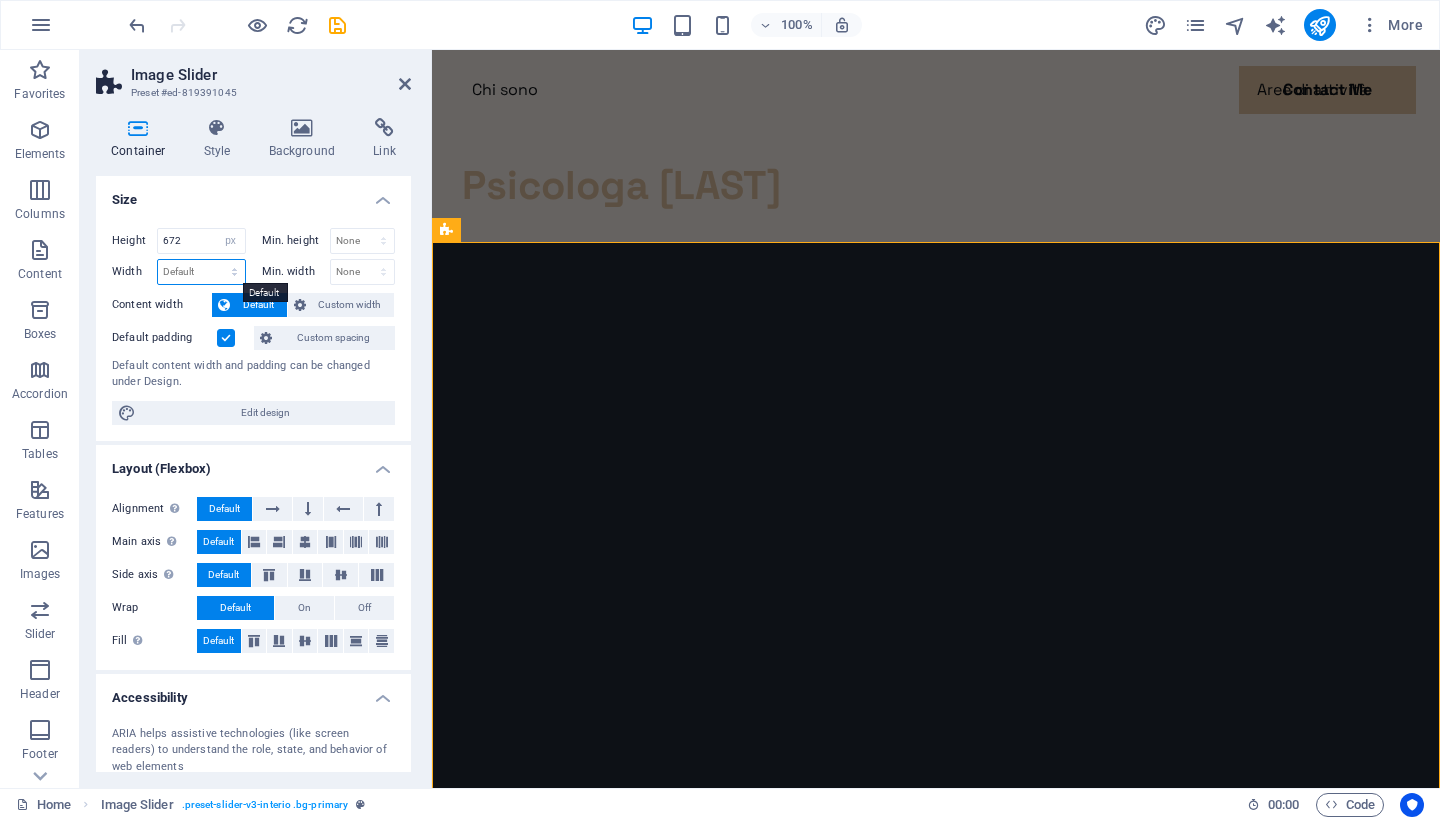 select on "px" 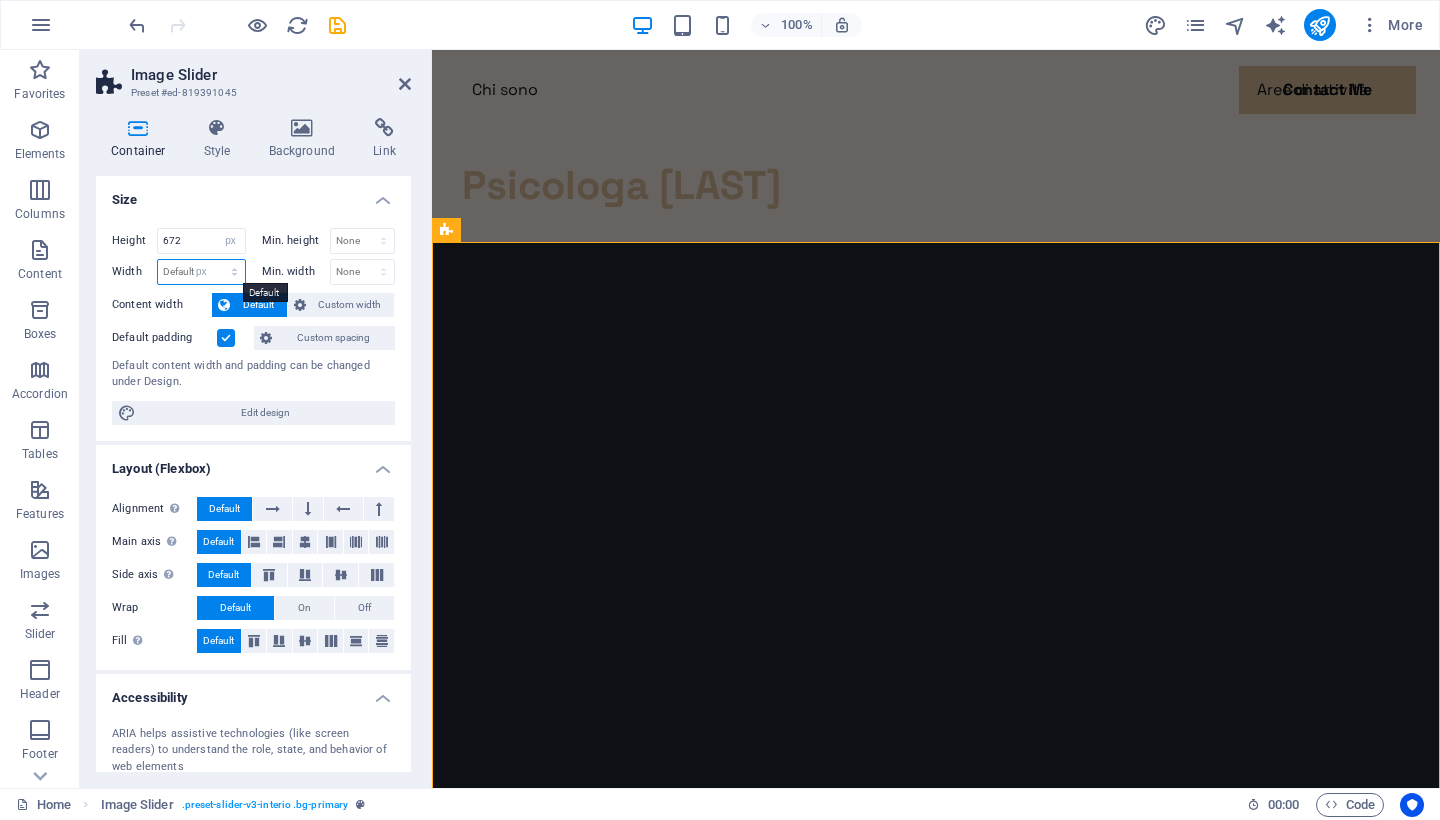 type on "1008" 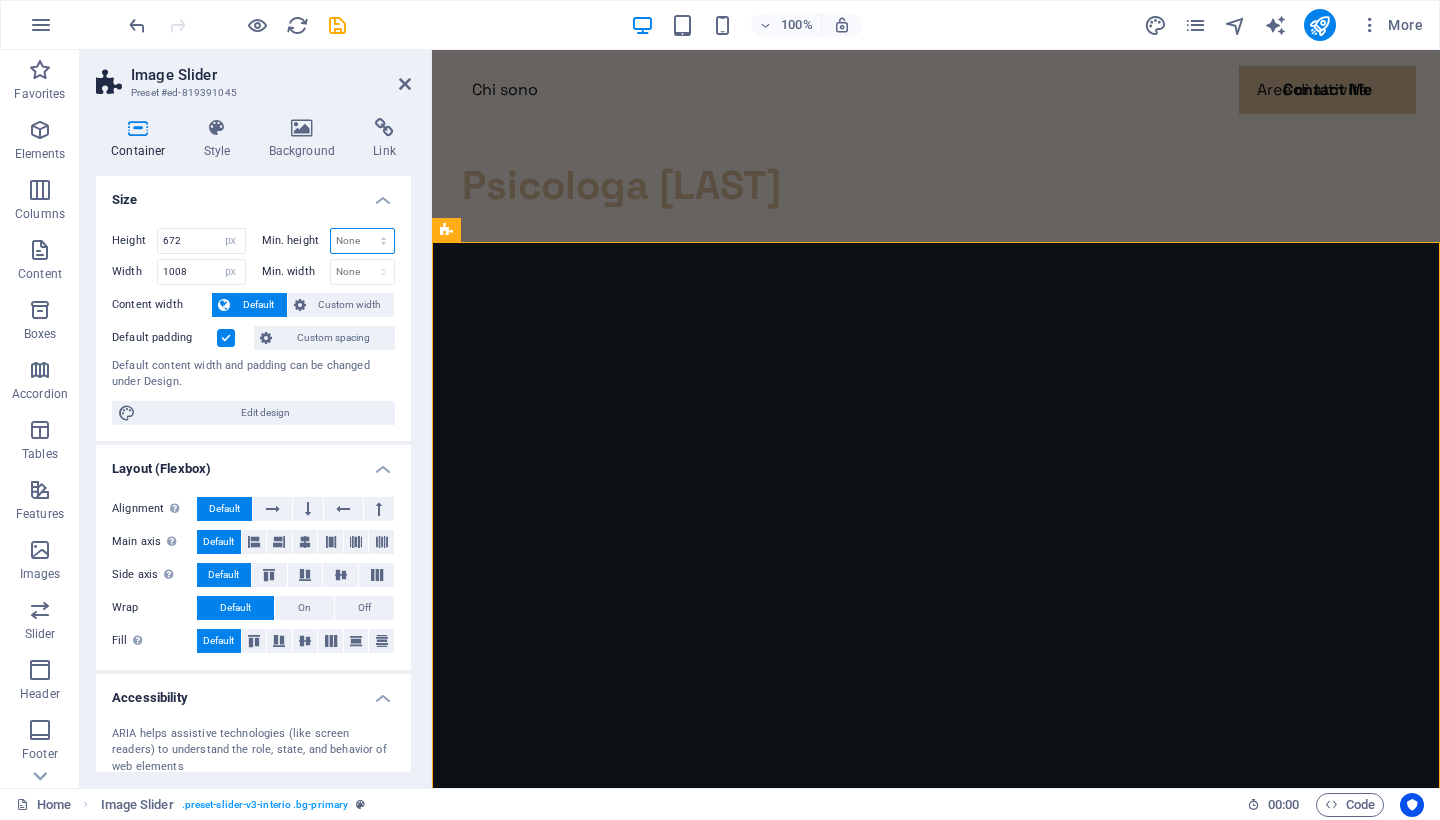 select on "px" 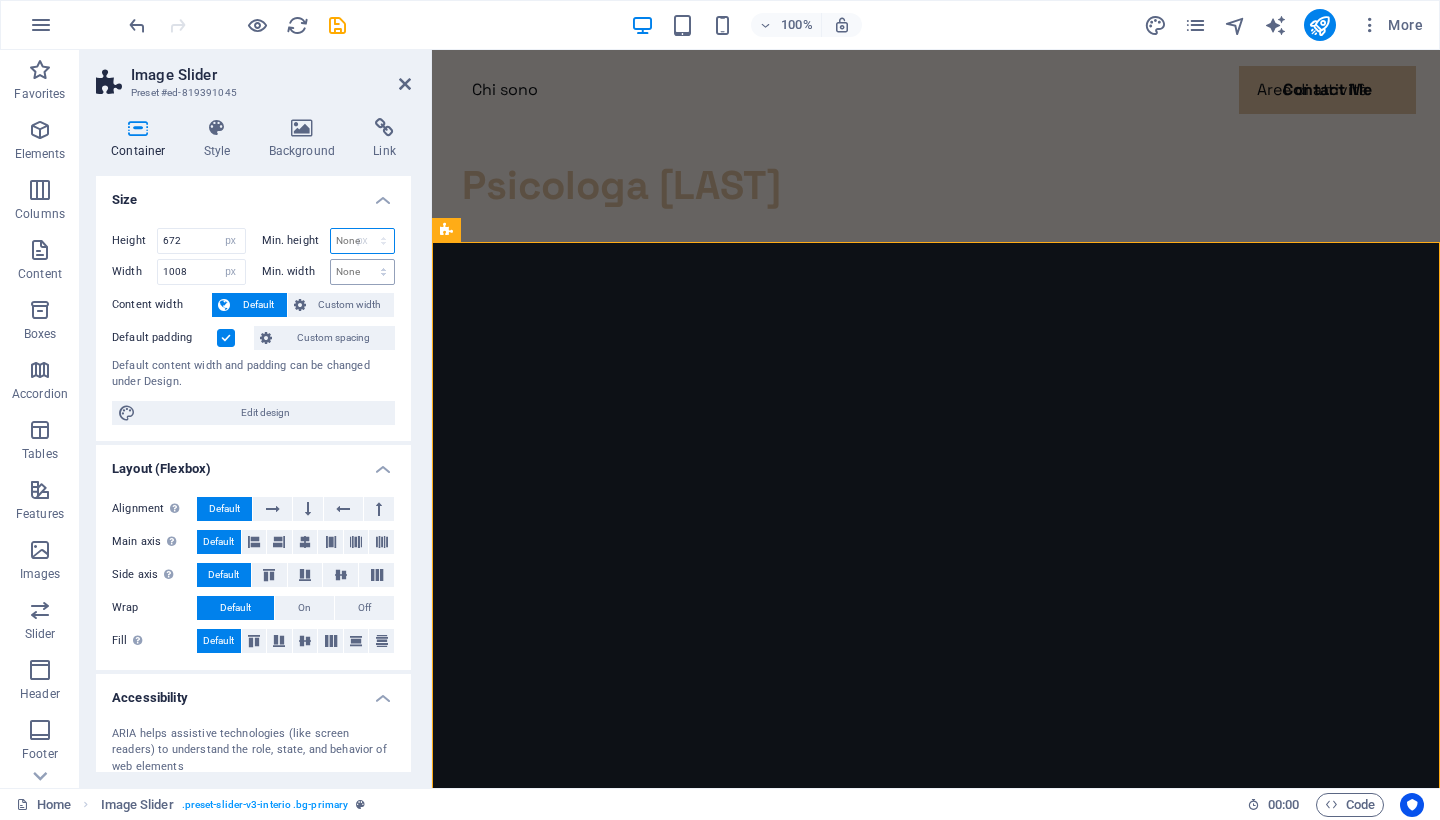 type on "0" 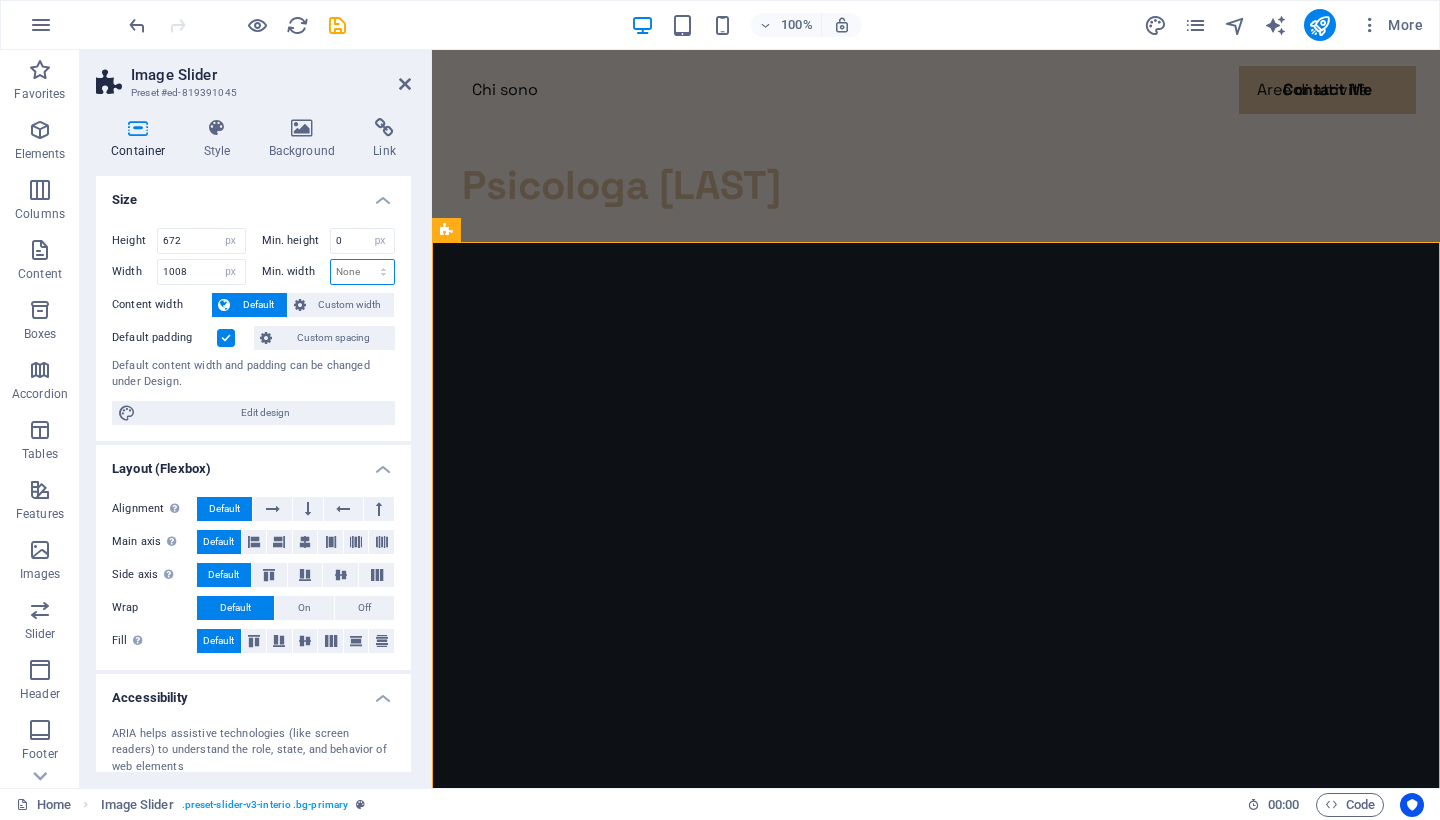 select on "px" 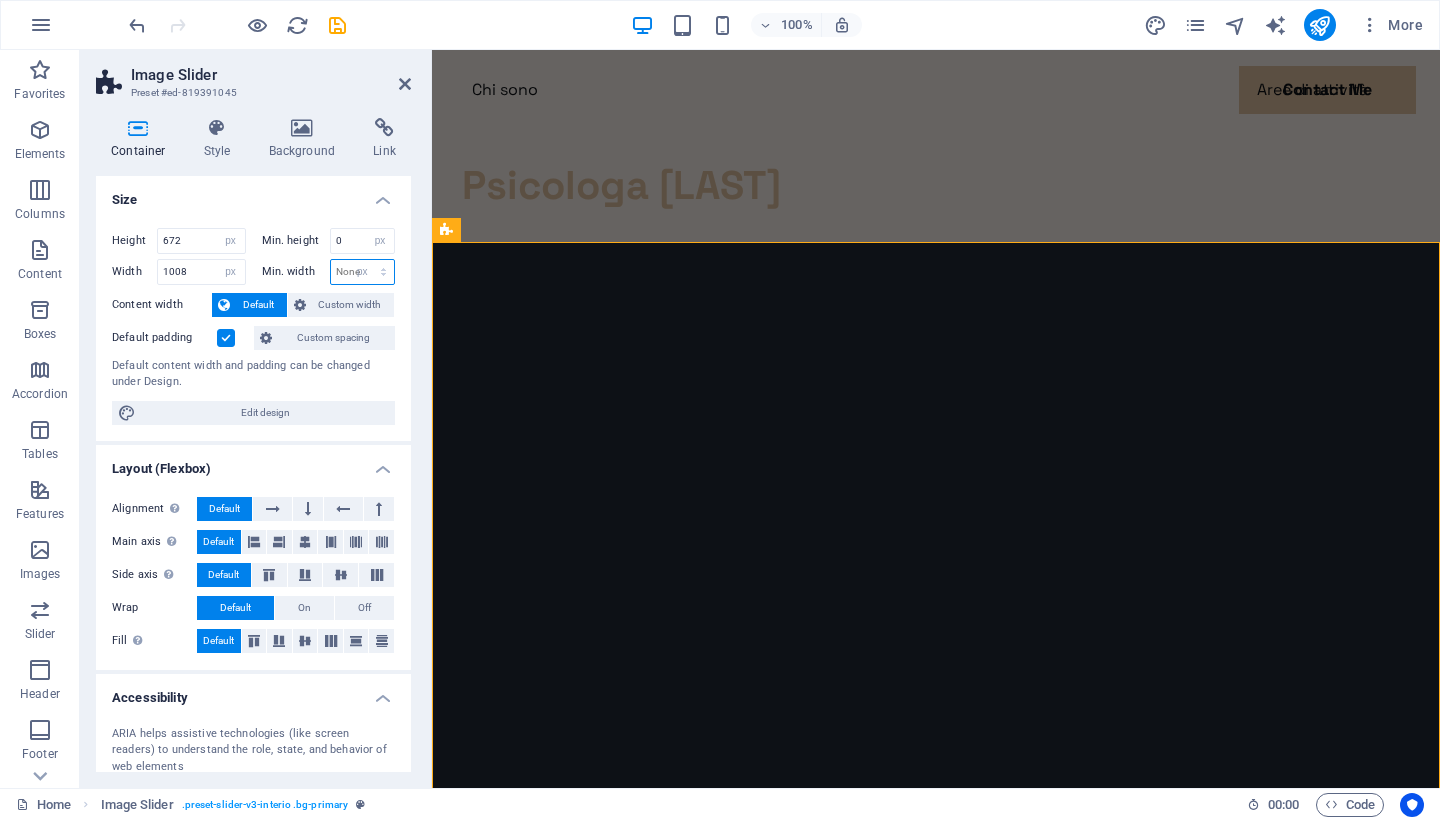 type on "0" 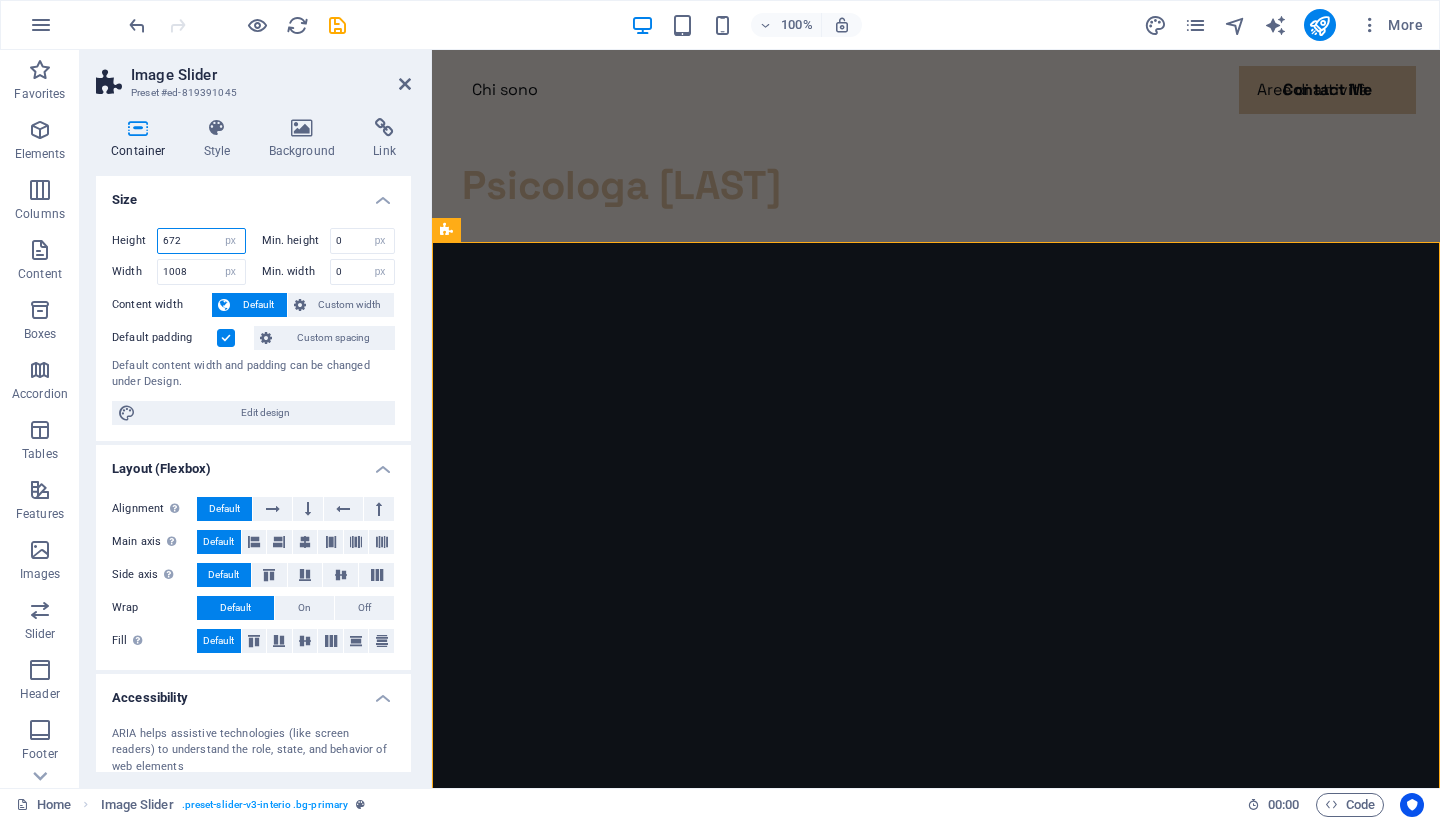 click on "672" at bounding box center (201, 241) 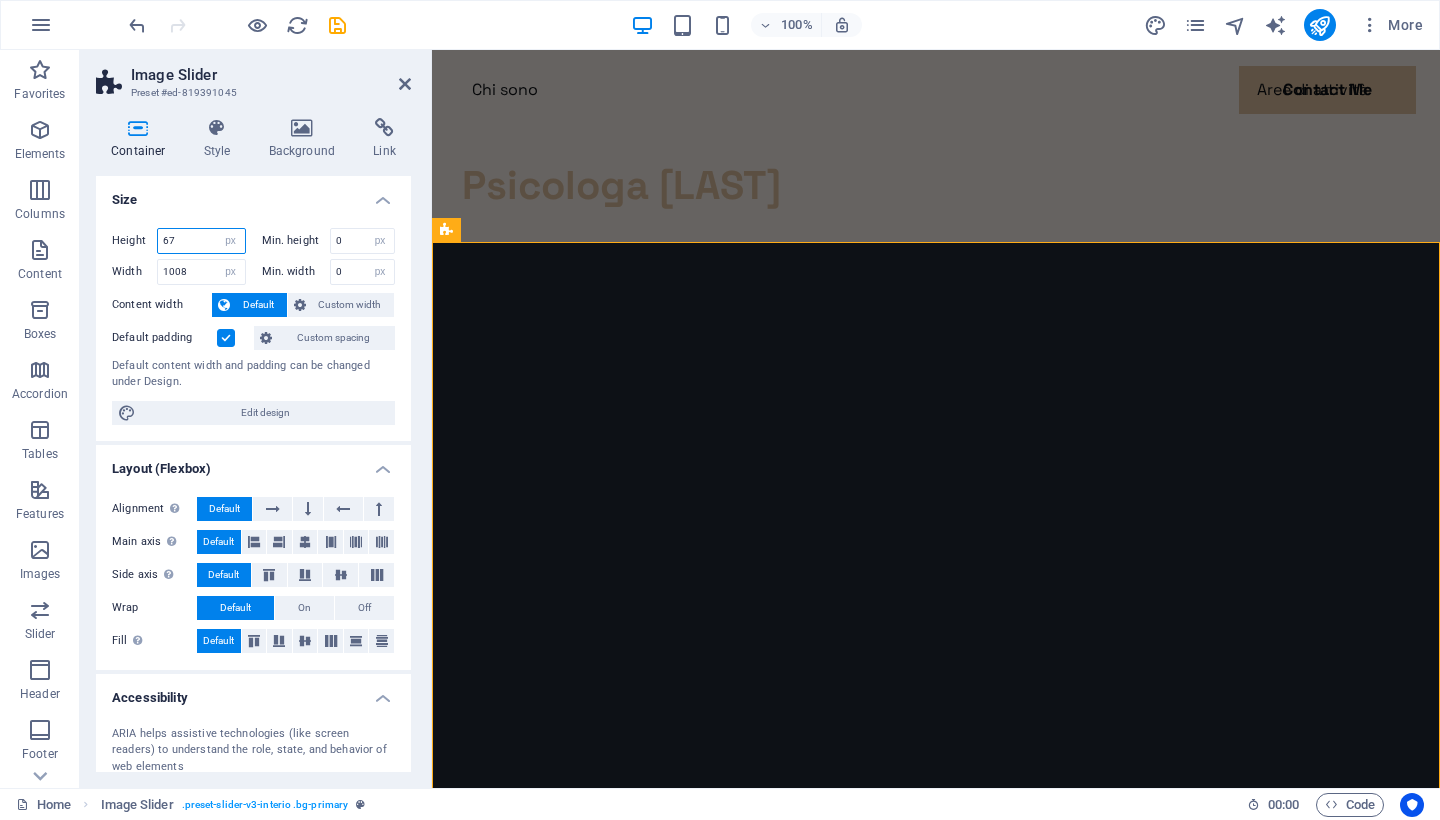 type on "6" 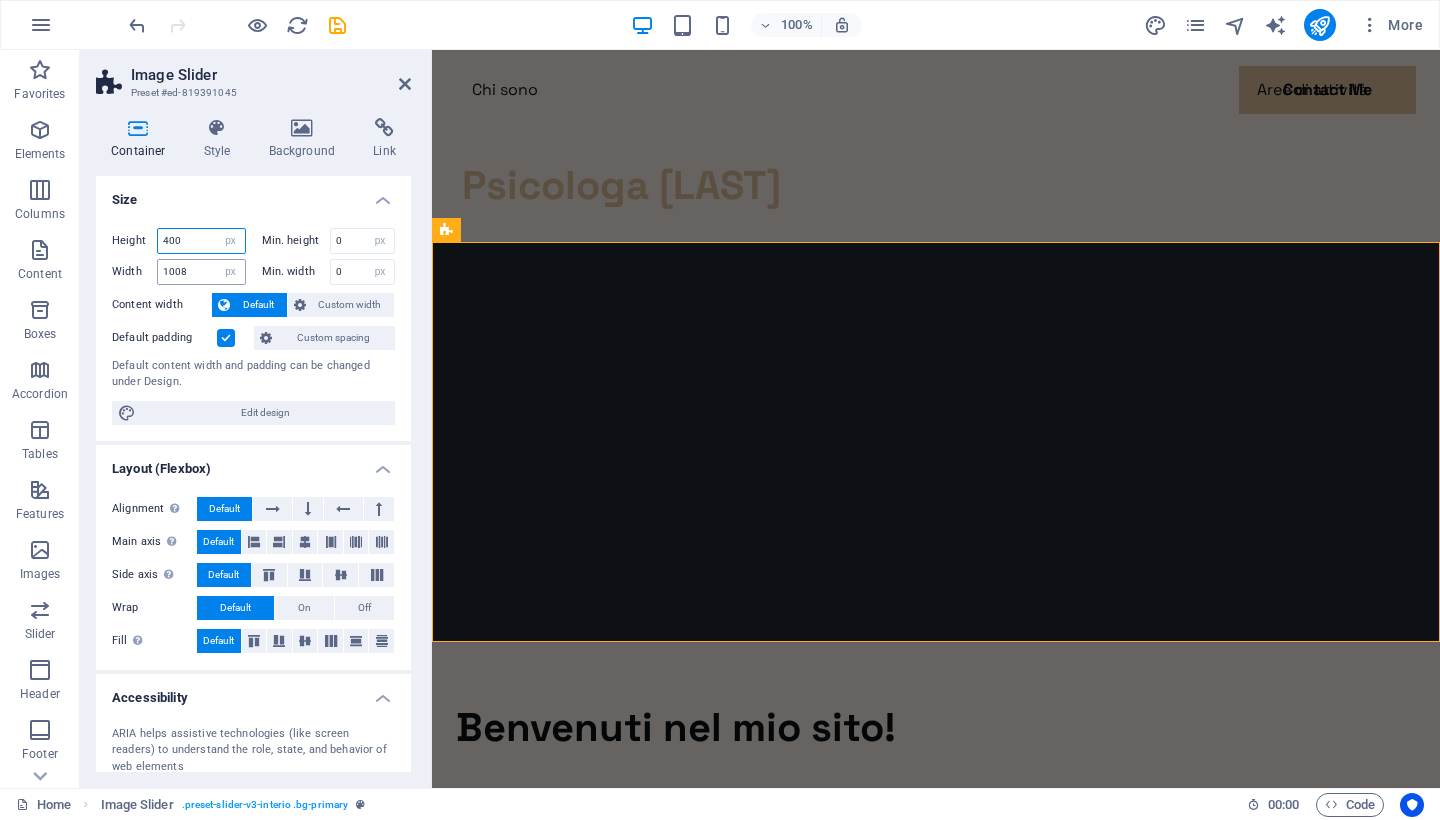 type on "400" 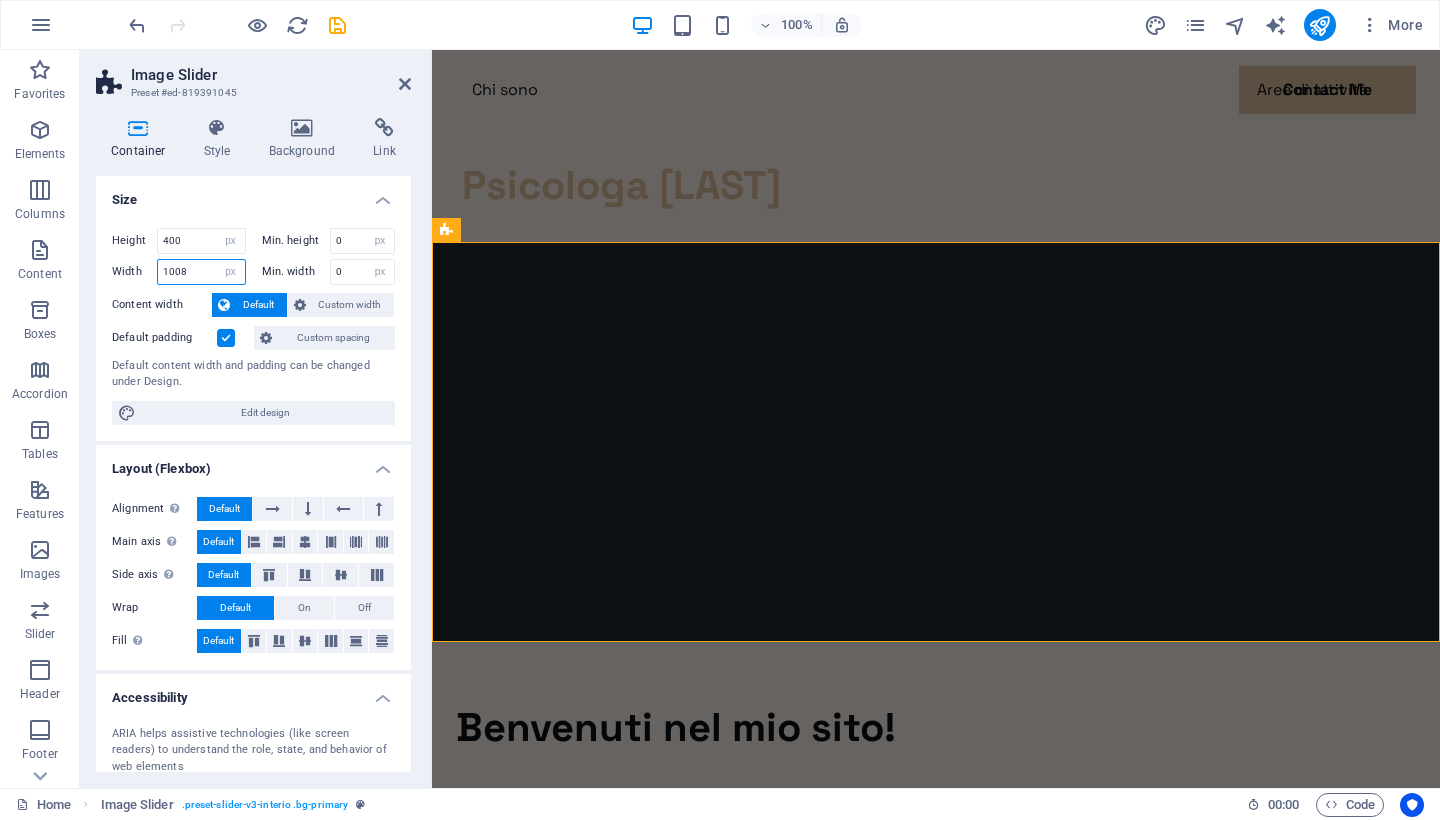 drag, startPoint x: 185, startPoint y: 265, endPoint x: 140, endPoint y: 265, distance: 45 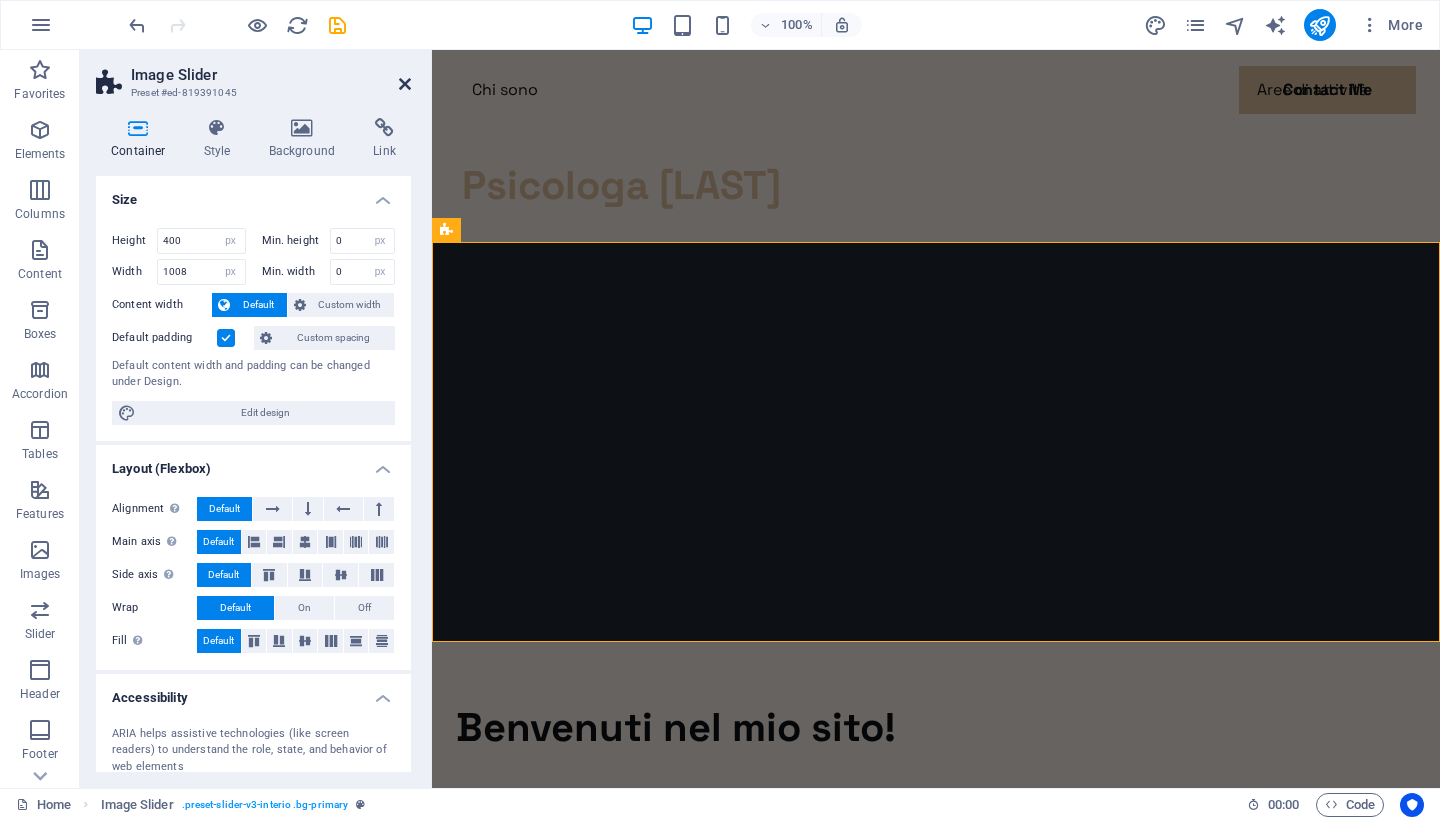 click at bounding box center [405, 84] 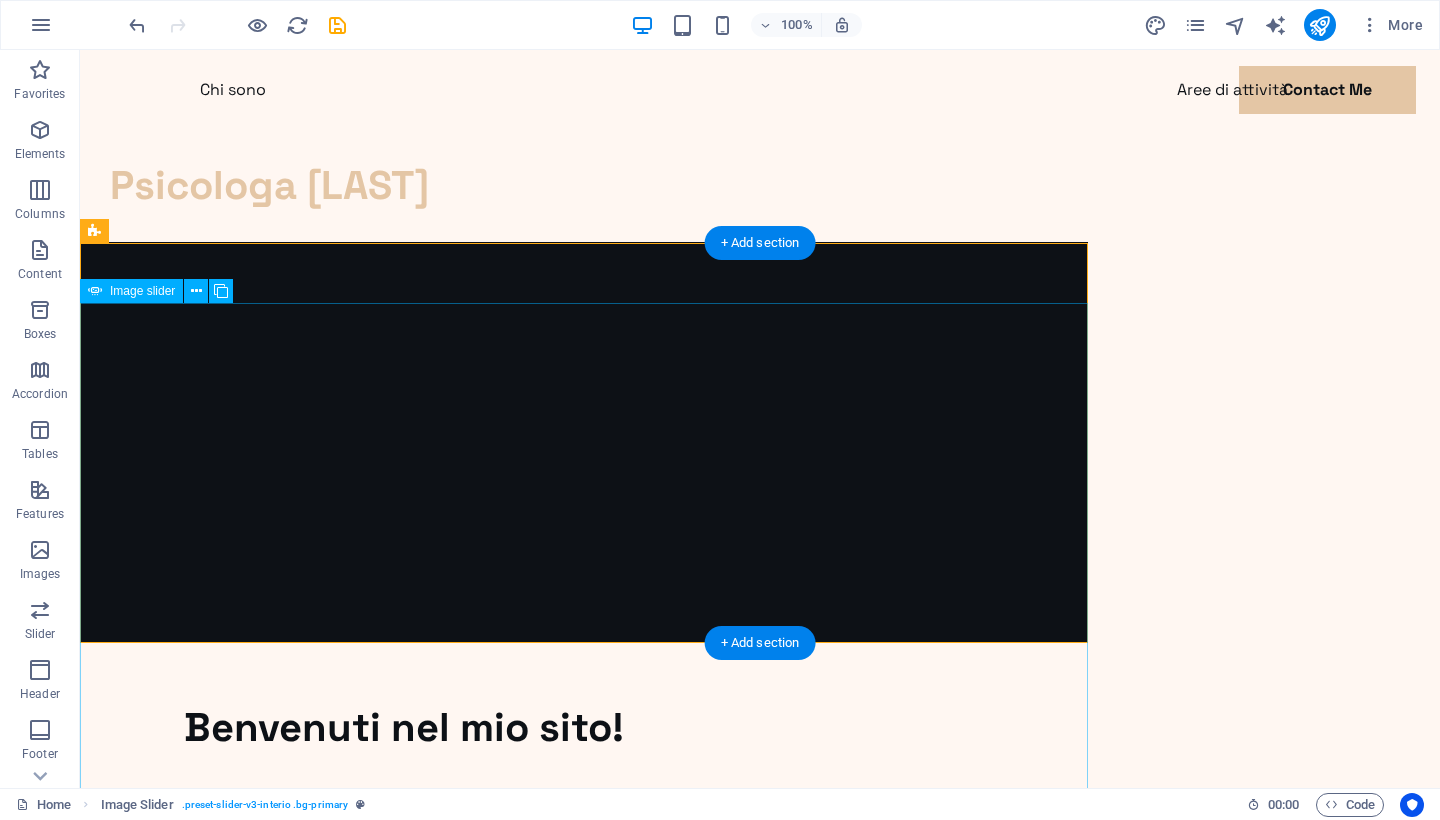 scroll, scrollTop: 0, scrollLeft: 0, axis: both 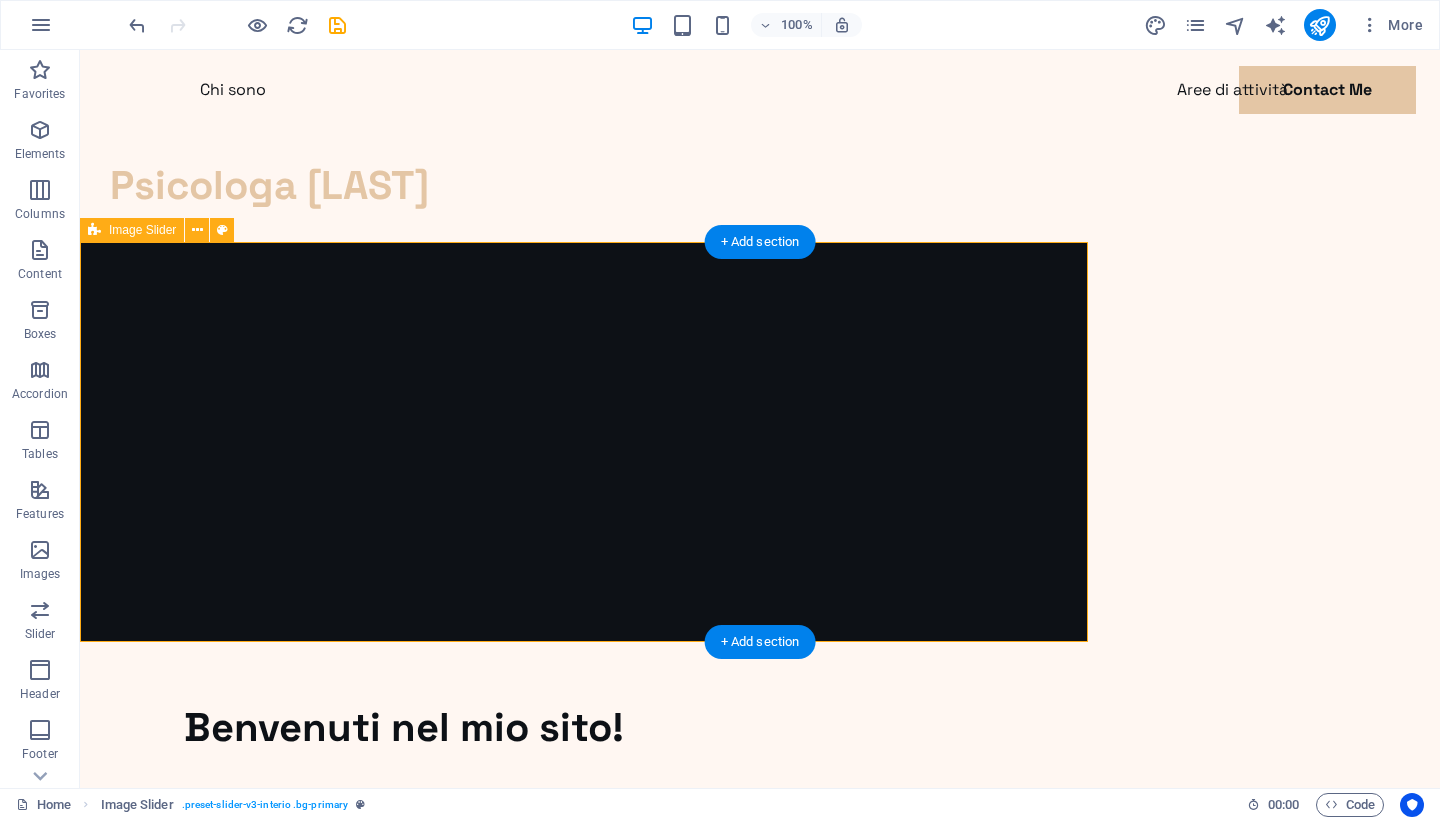 click on "Image Slider" at bounding box center [142, 230] 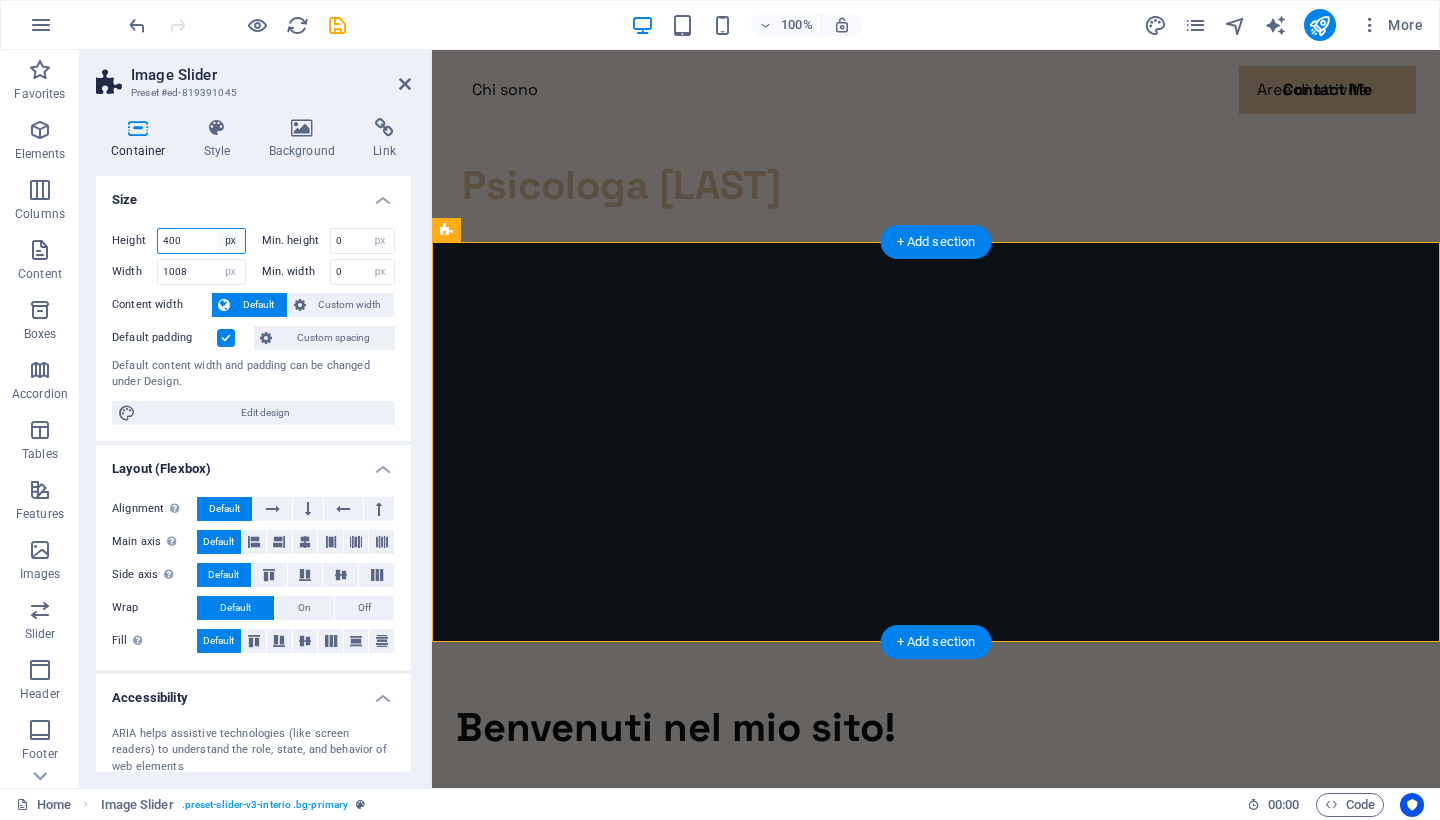 select on "default" 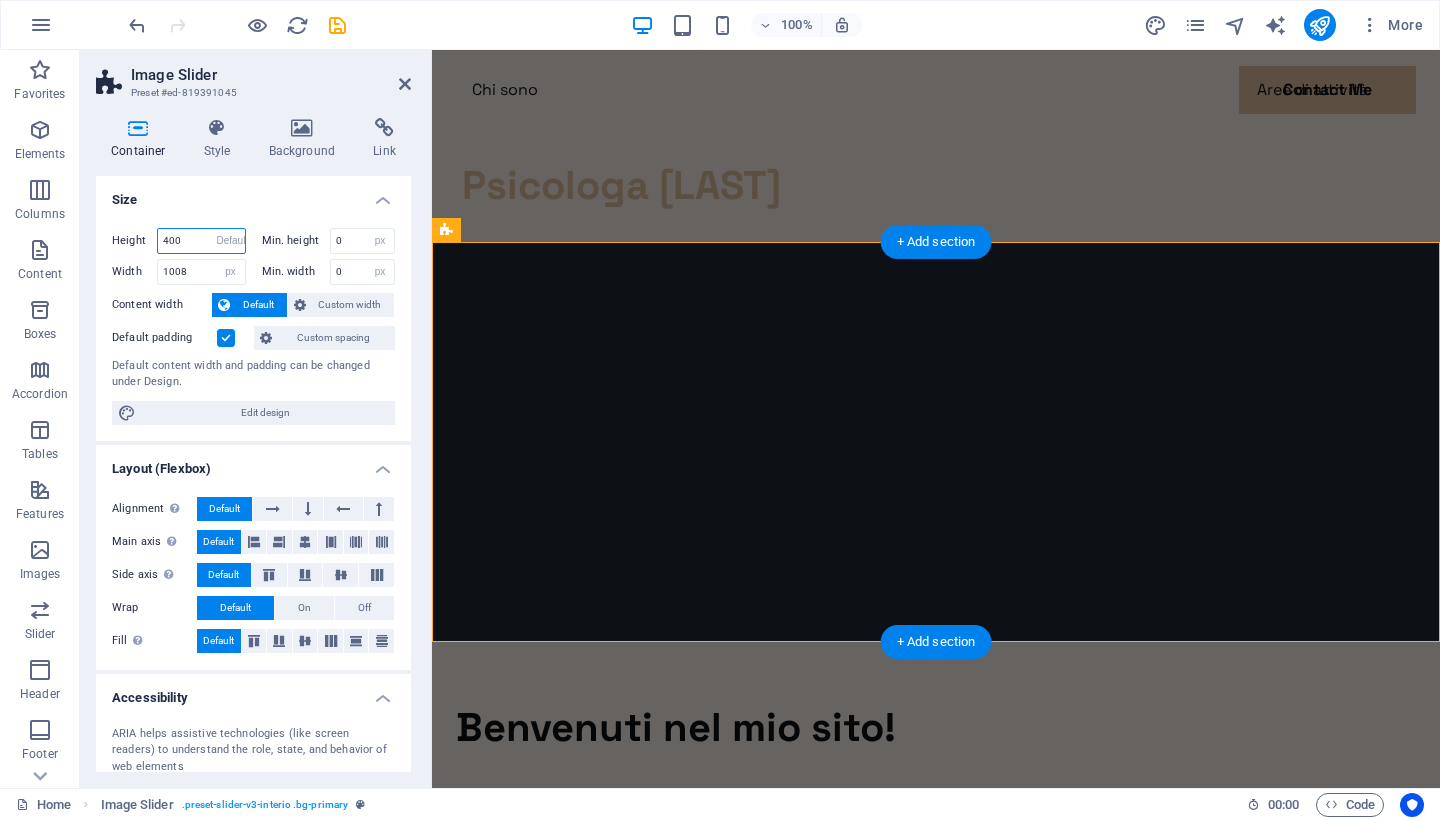 type 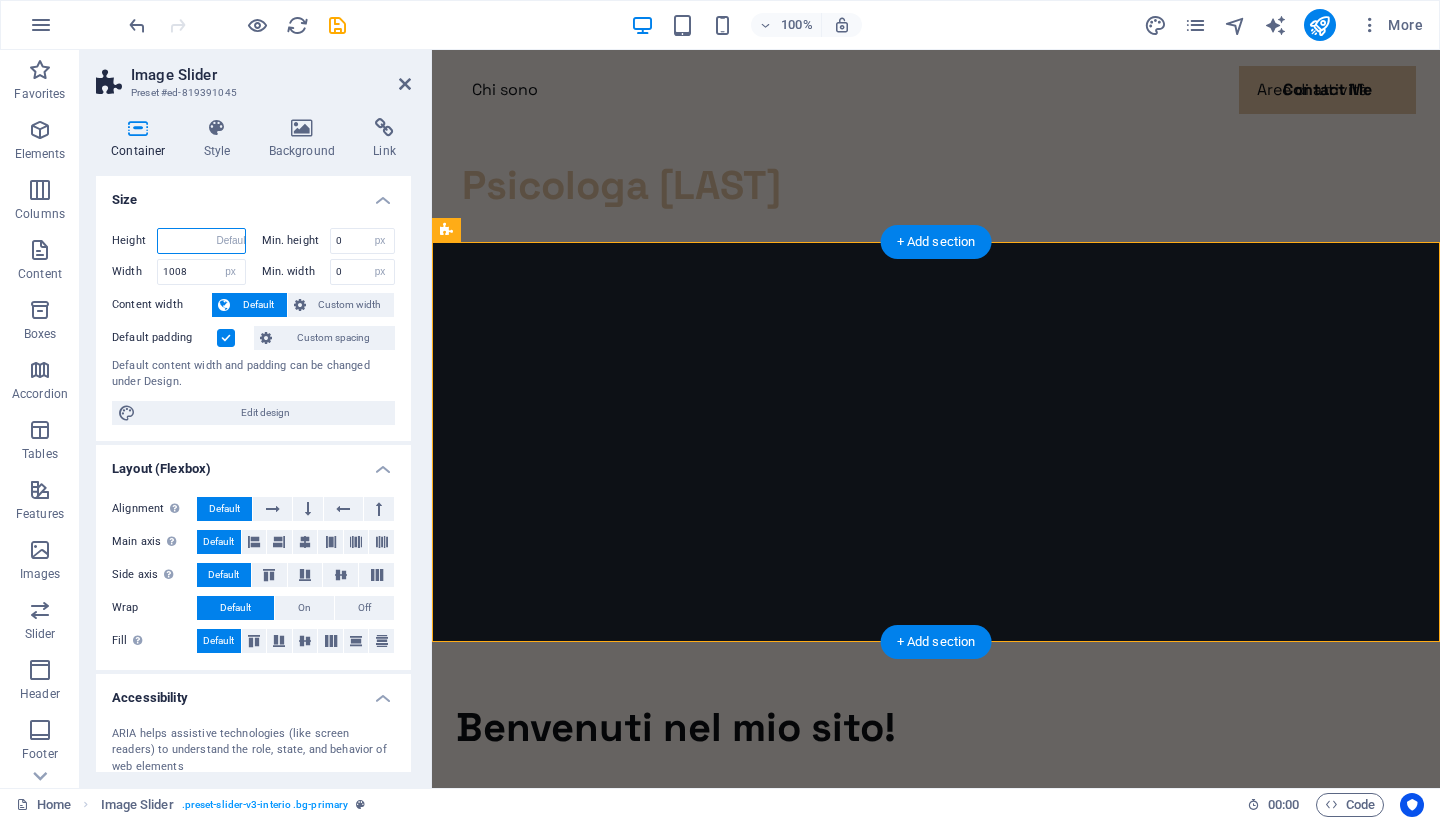 select on "DISABLED_OPTION_VALUE" 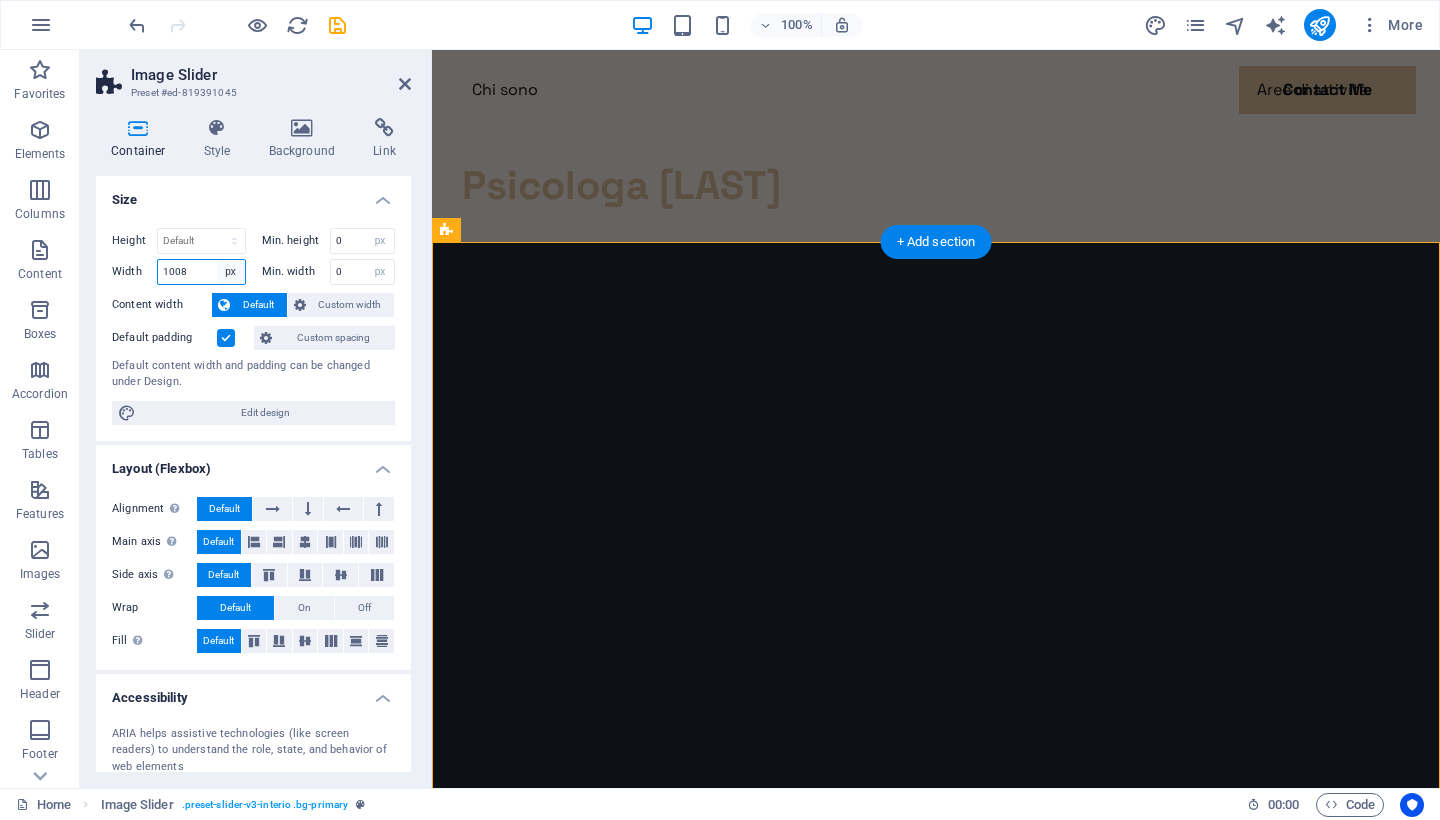 select on "default" 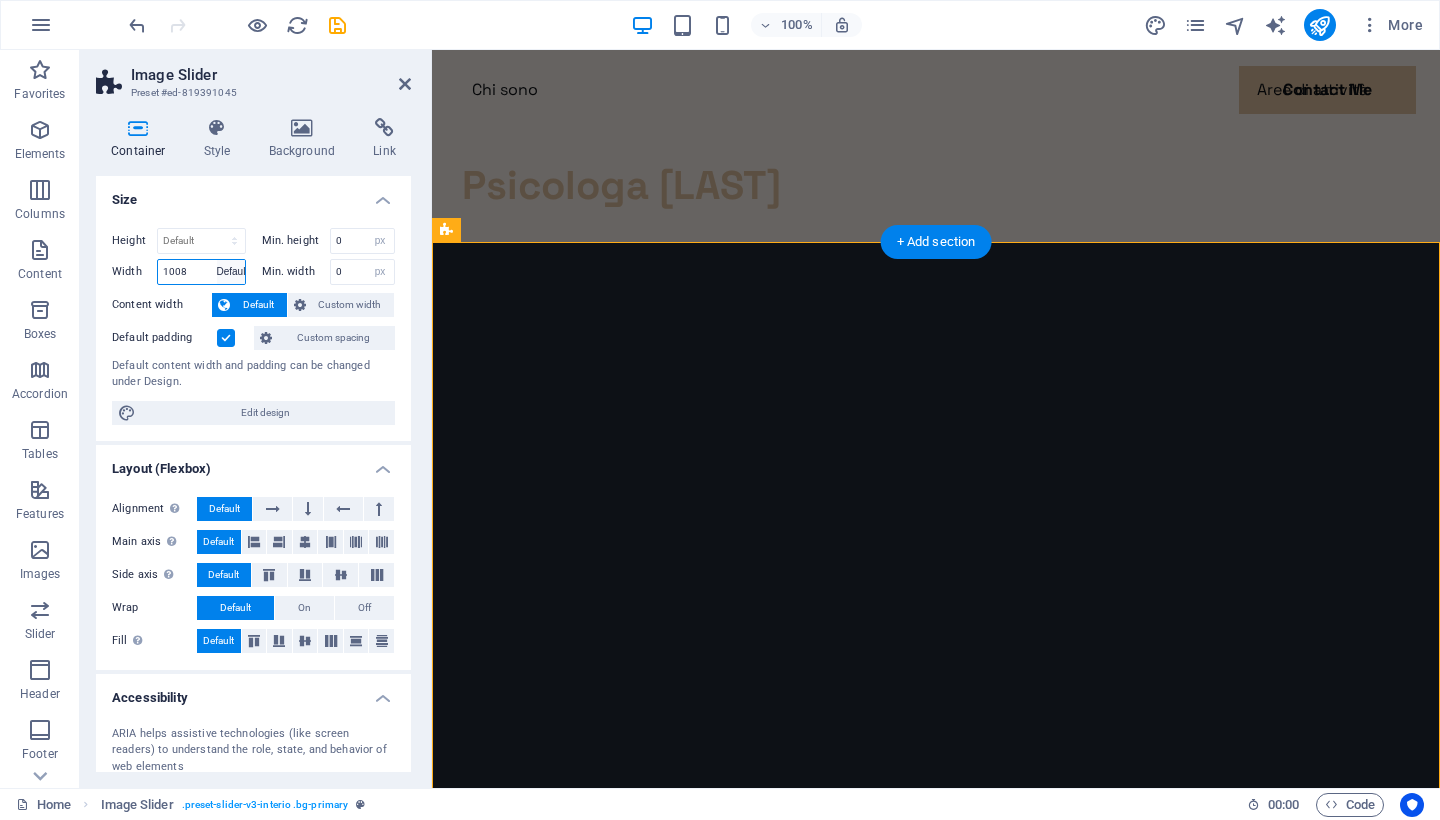 type 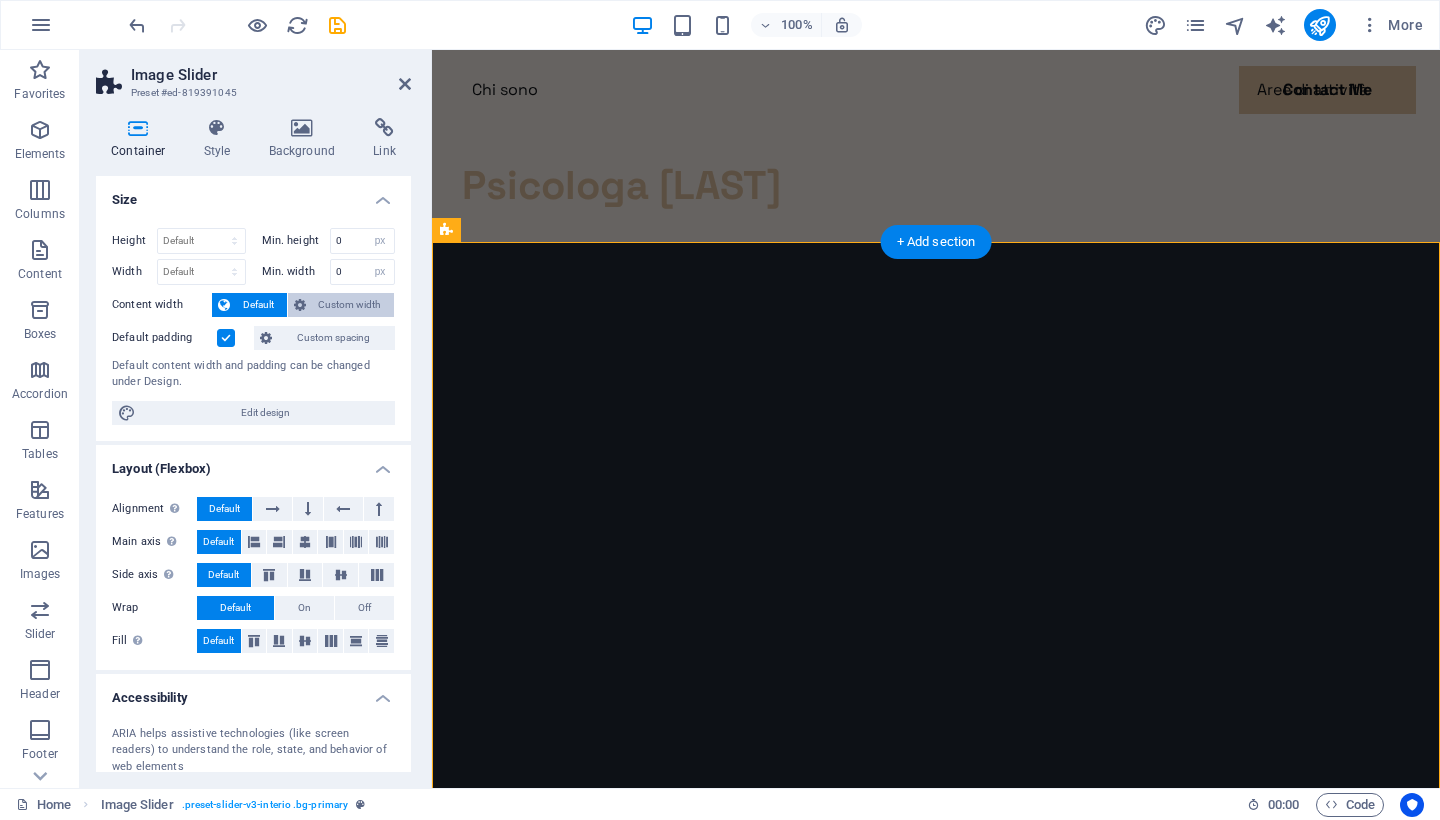 click on "Custom width" at bounding box center [350, 305] 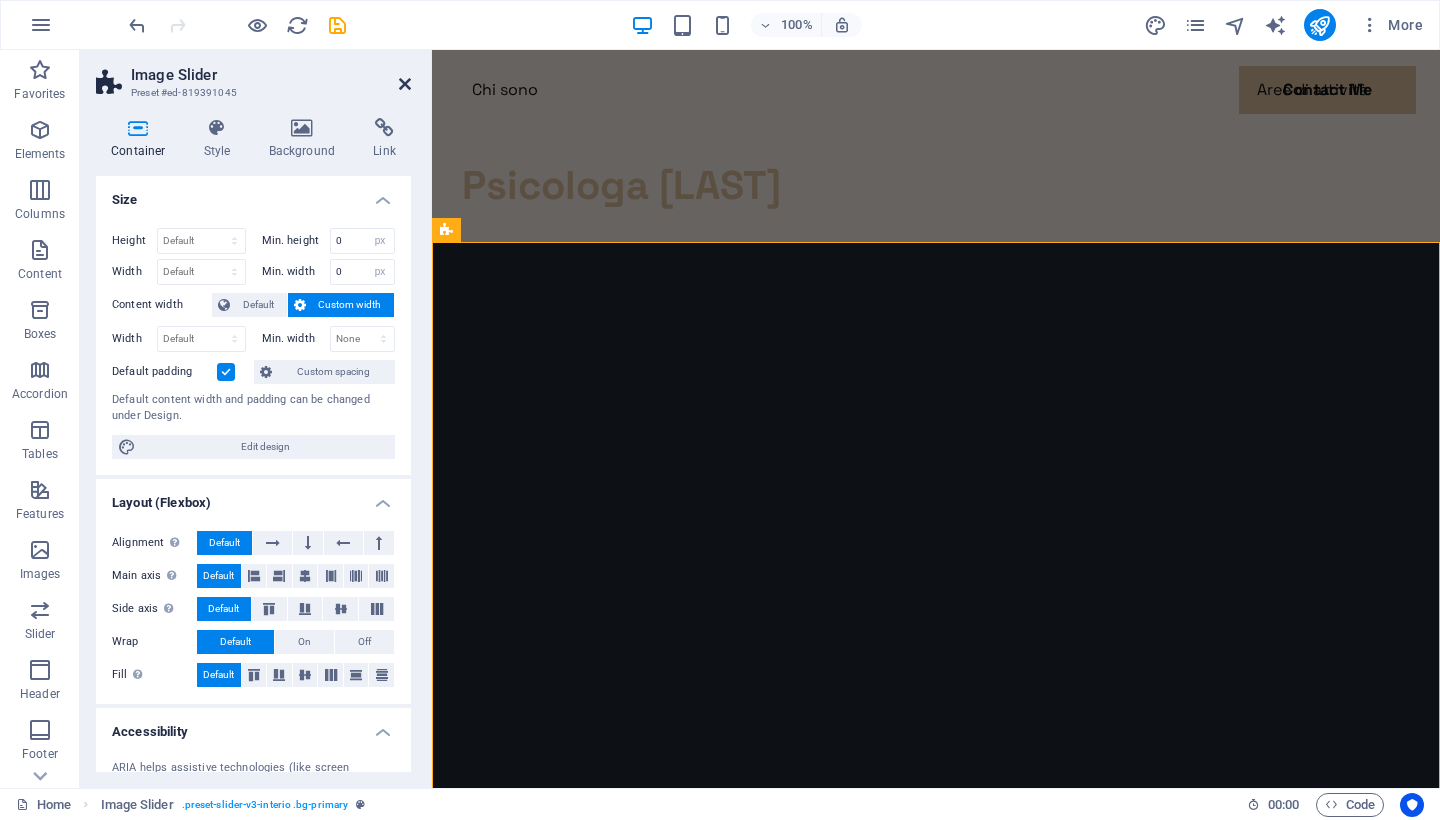 click at bounding box center [405, 84] 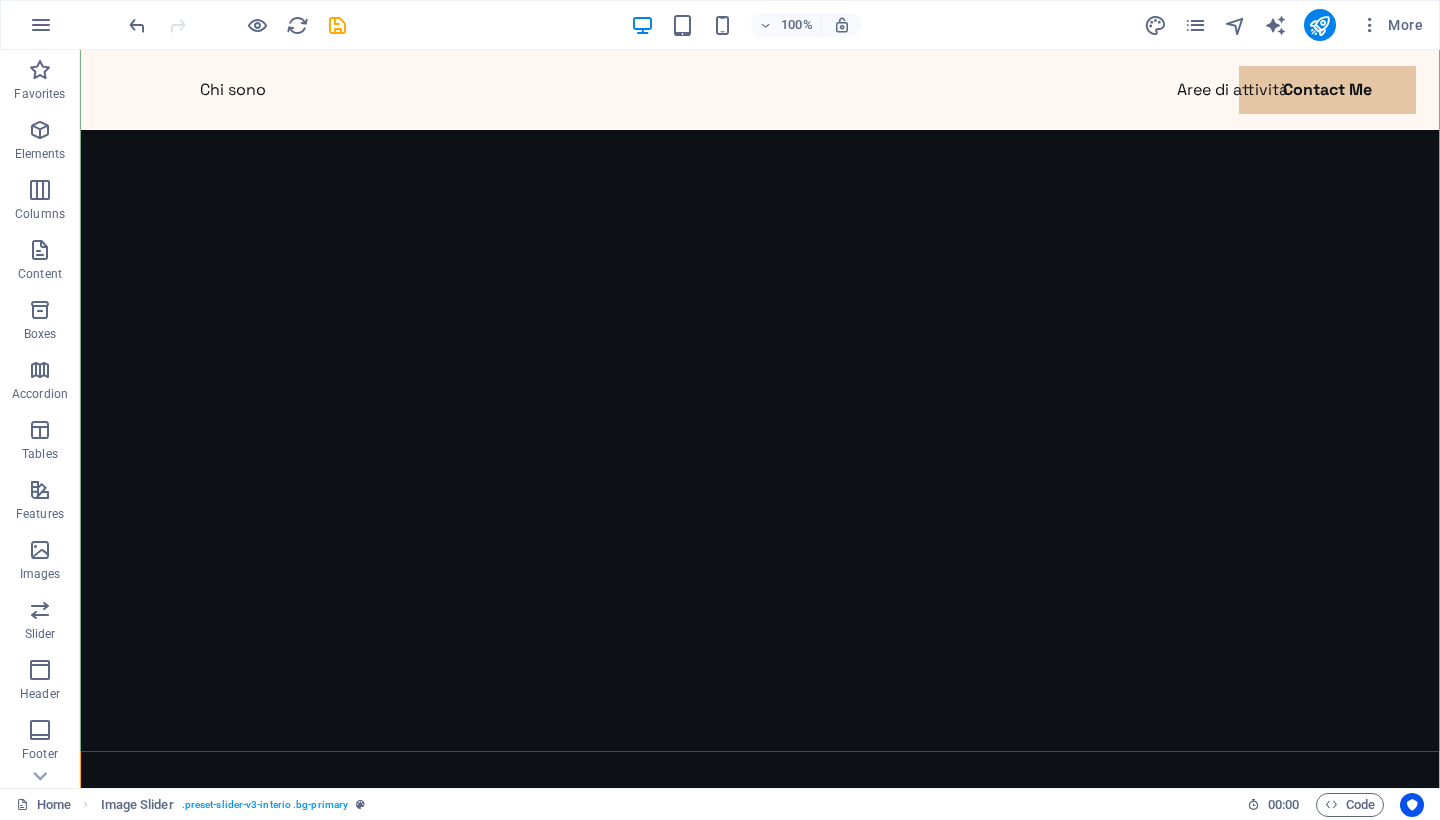 scroll, scrollTop: 318, scrollLeft: 0, axis: vertical 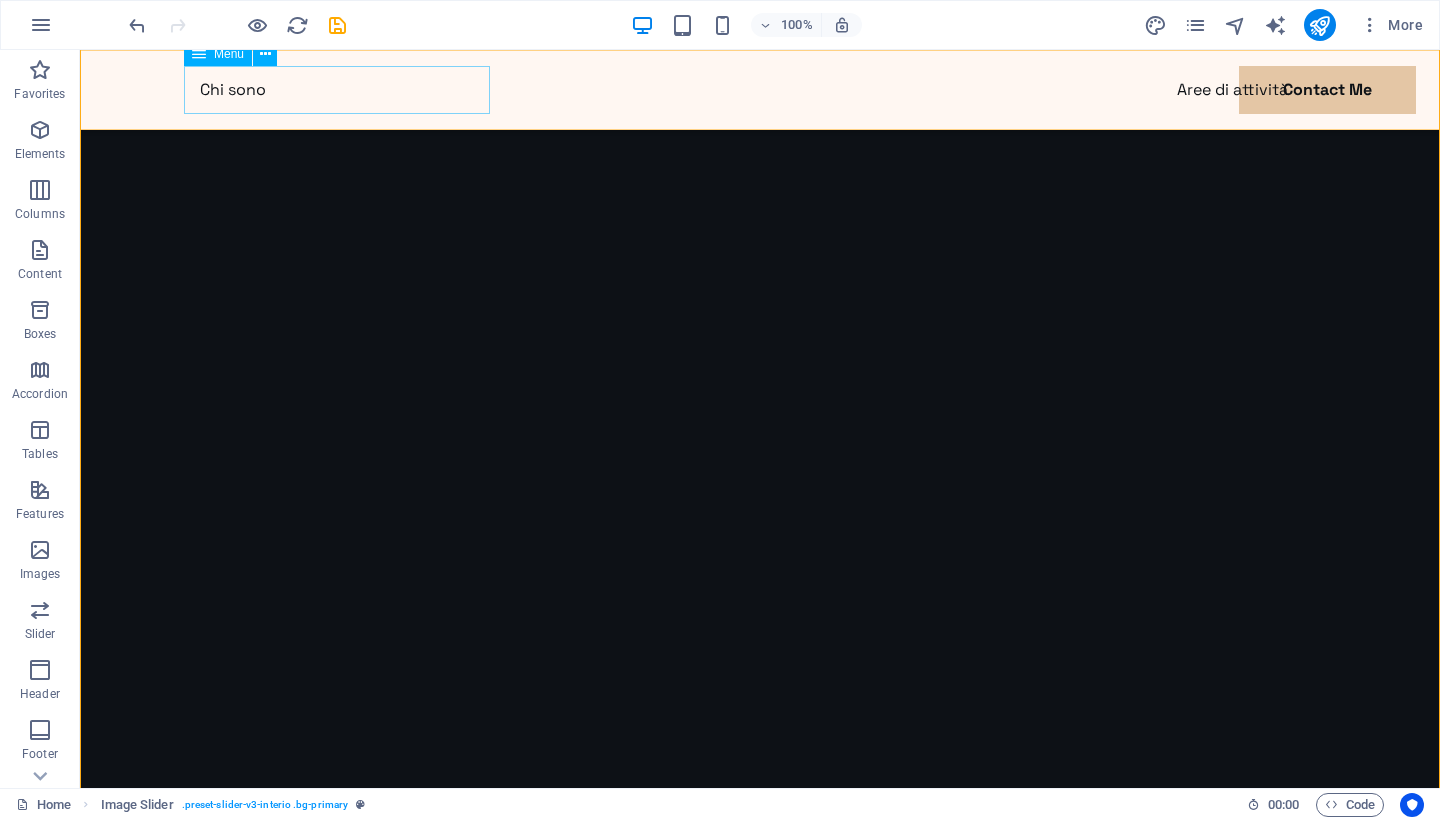 click at bounding box center (199, 54) 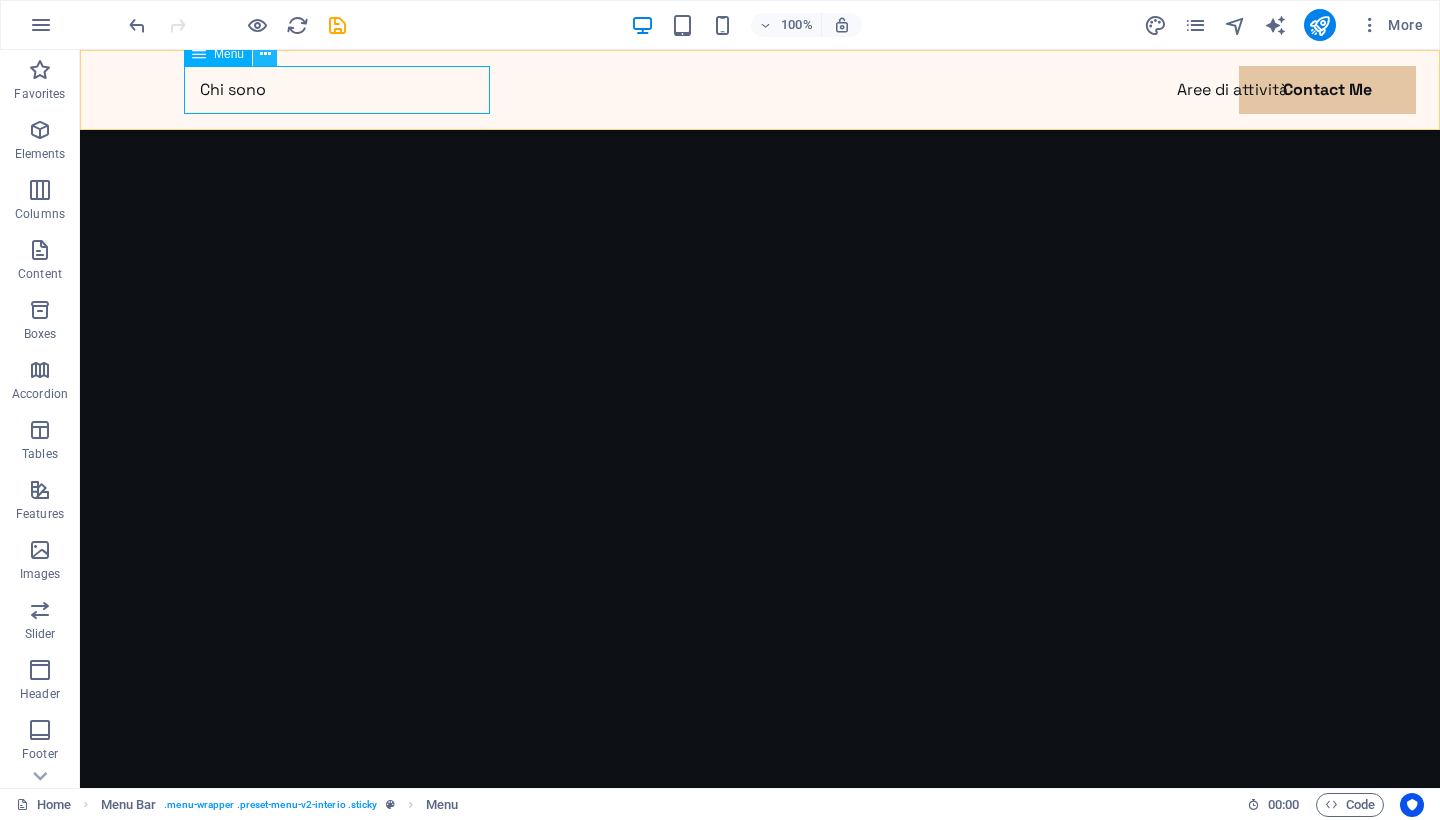 click at bounding box center [265, 54] 